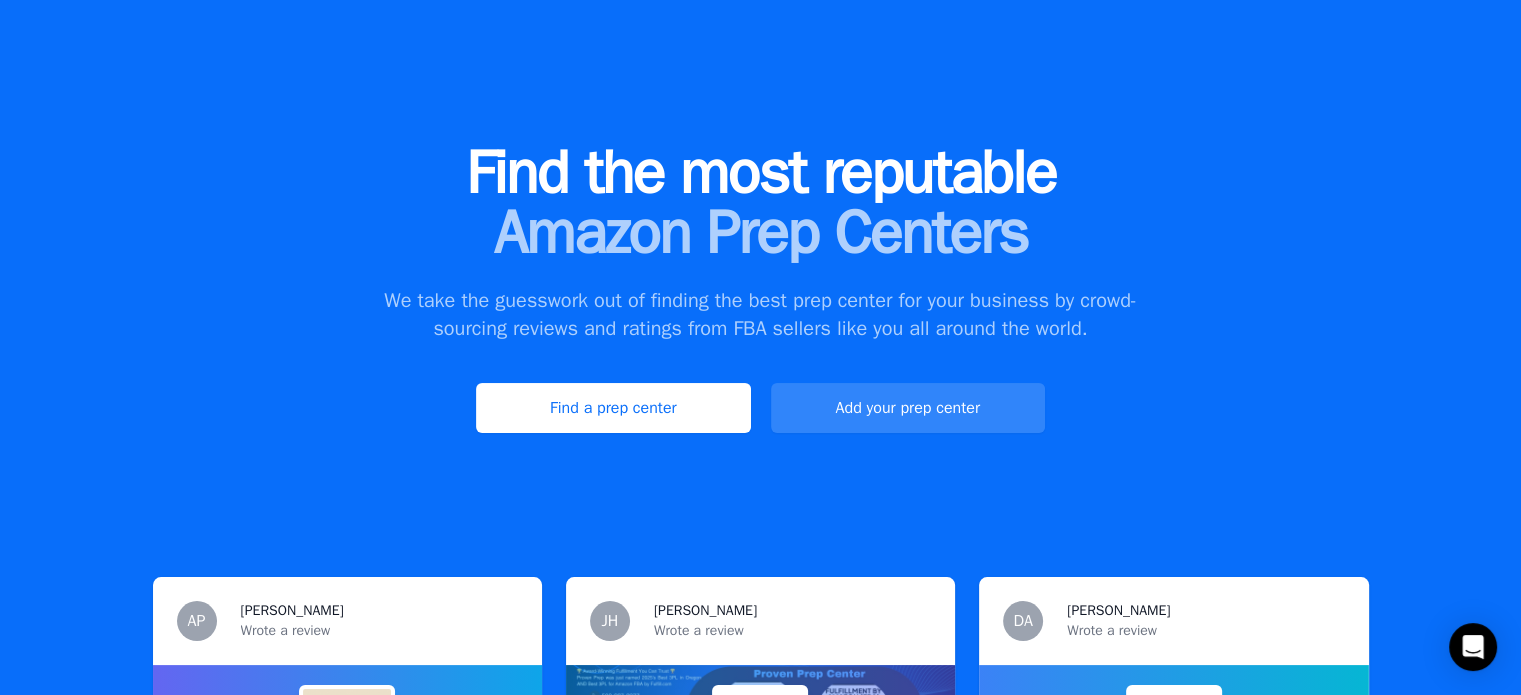 scroll, scrollTop: 100, scrollLeft: 0, axis: vertical 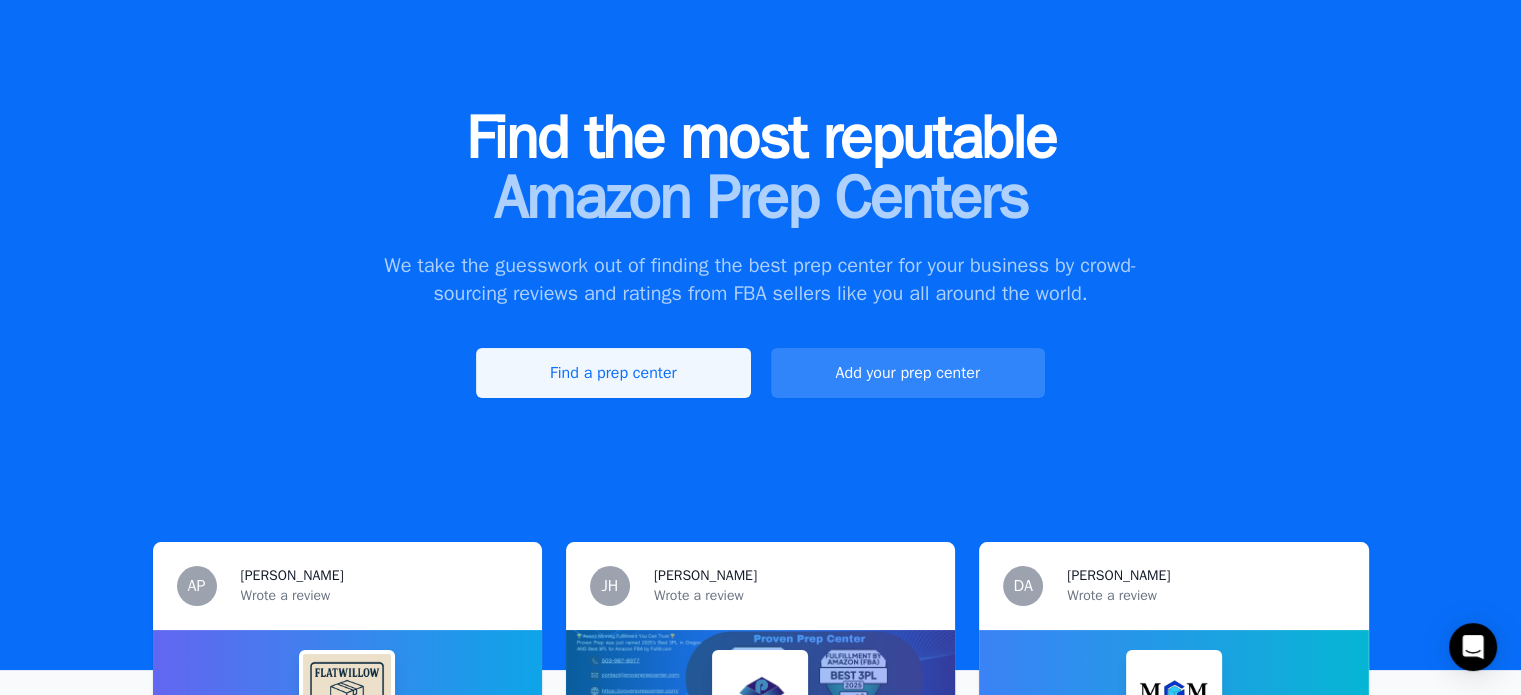 click on "Find a prep center" at bounding box center [613, 373] 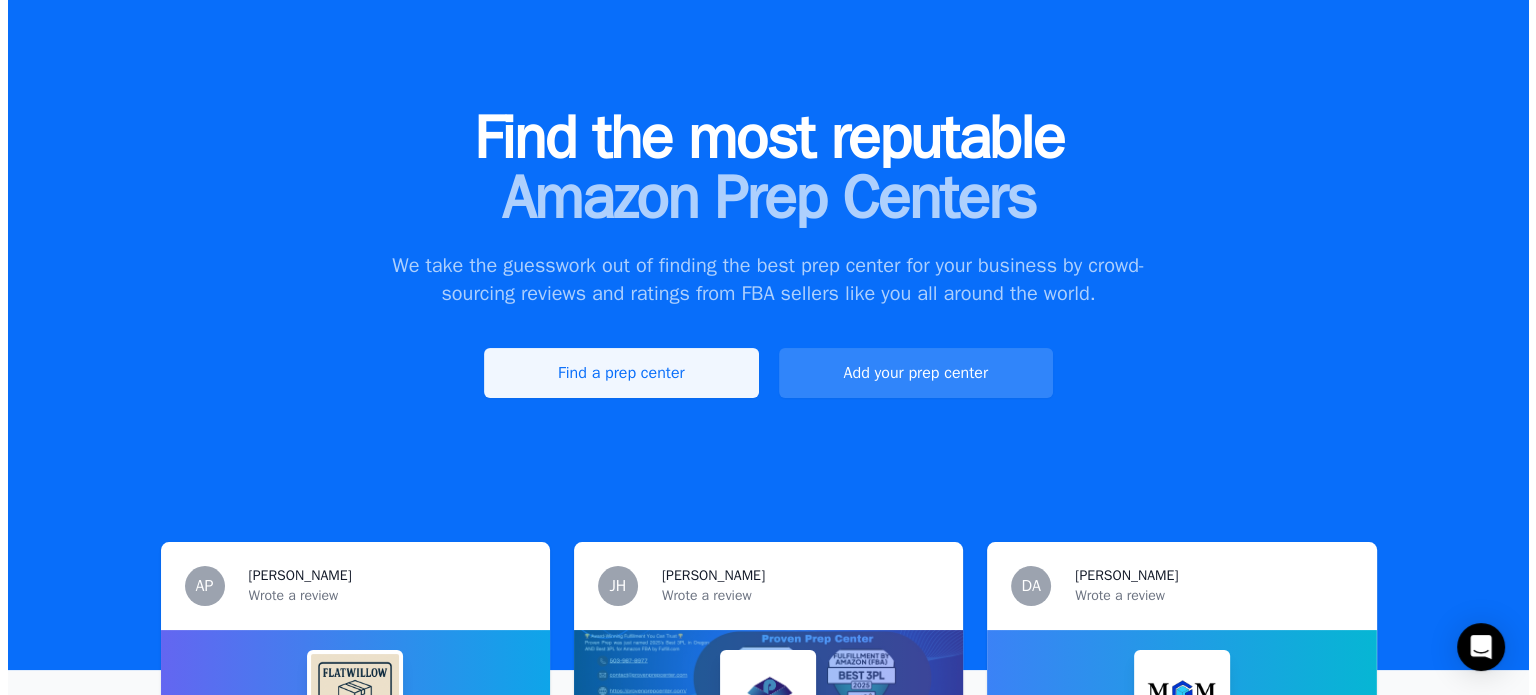 scroll, scrollTop: 0, scrollLeft: 0, axis: both 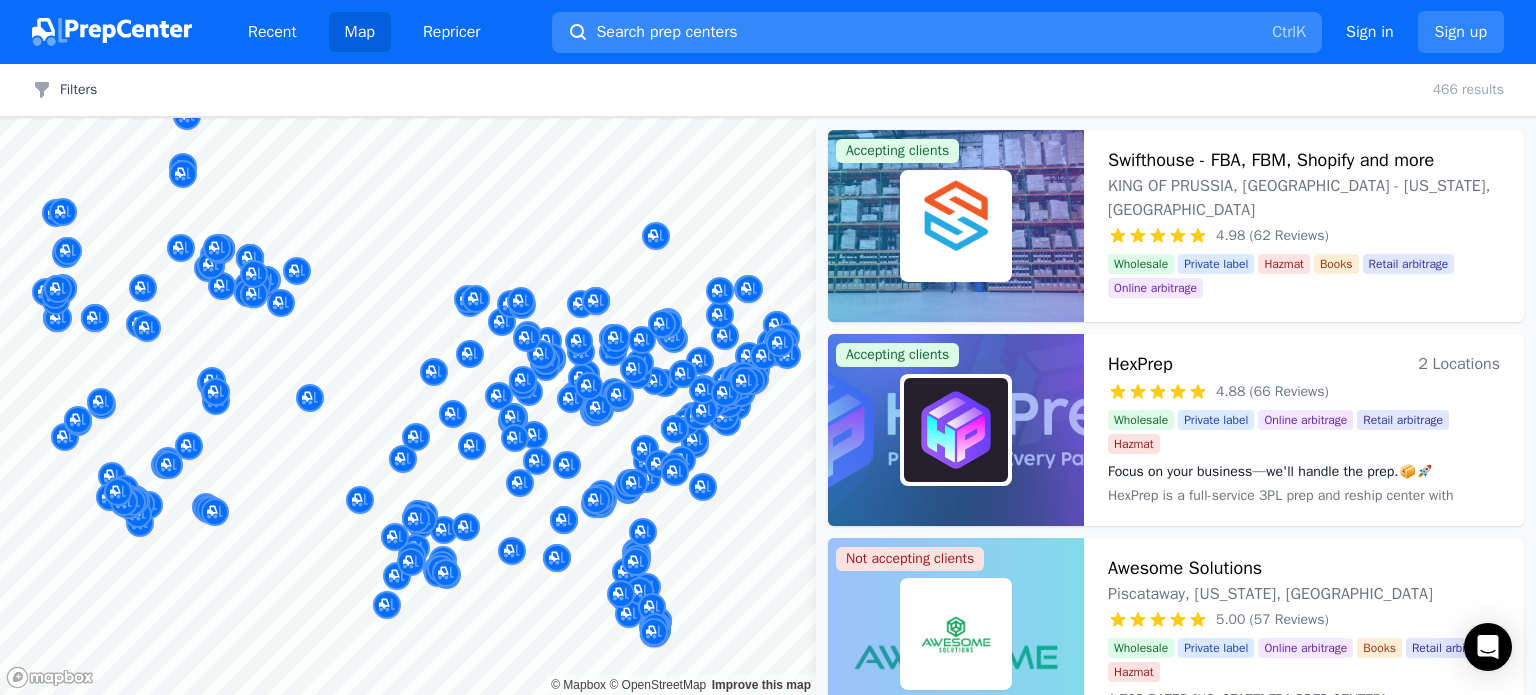 click on "Search prep centers" at bounding box center [666, 32] 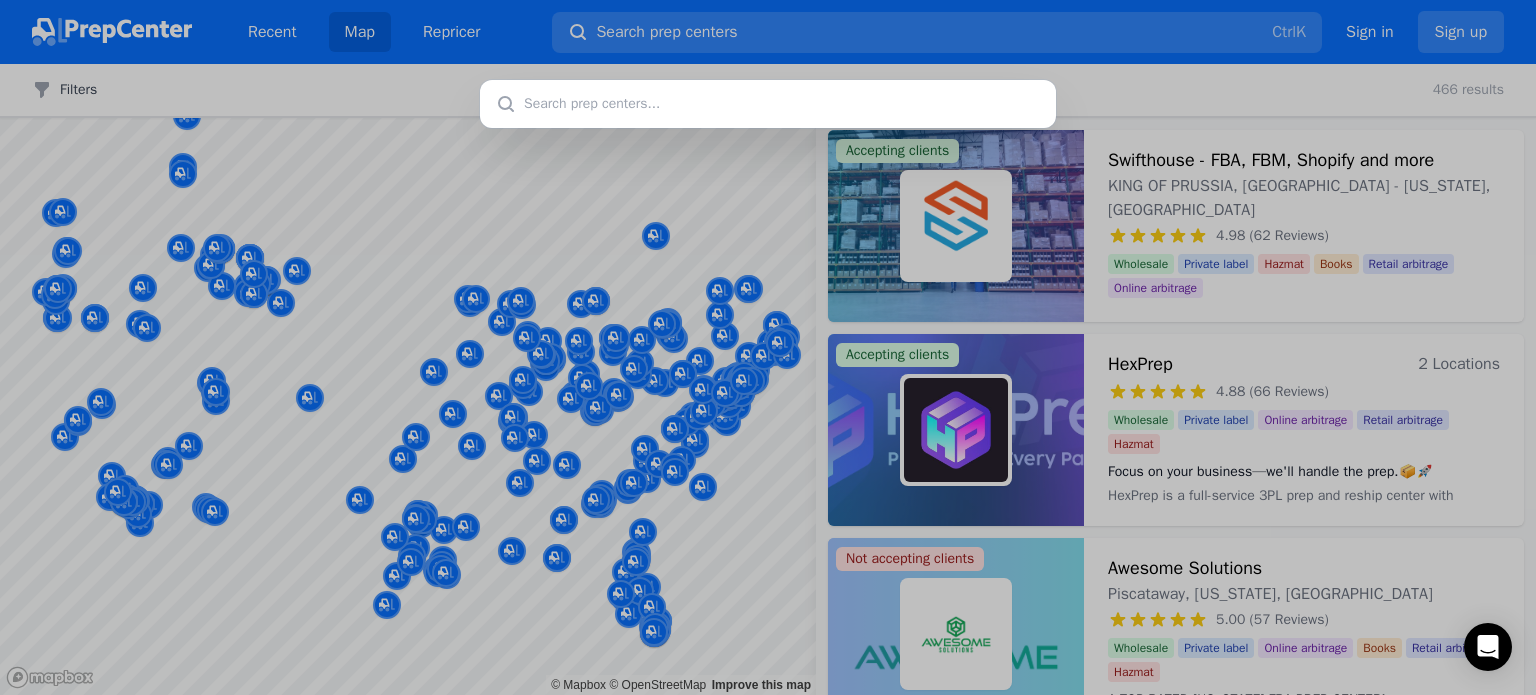 click at bounding box center (768, 104) 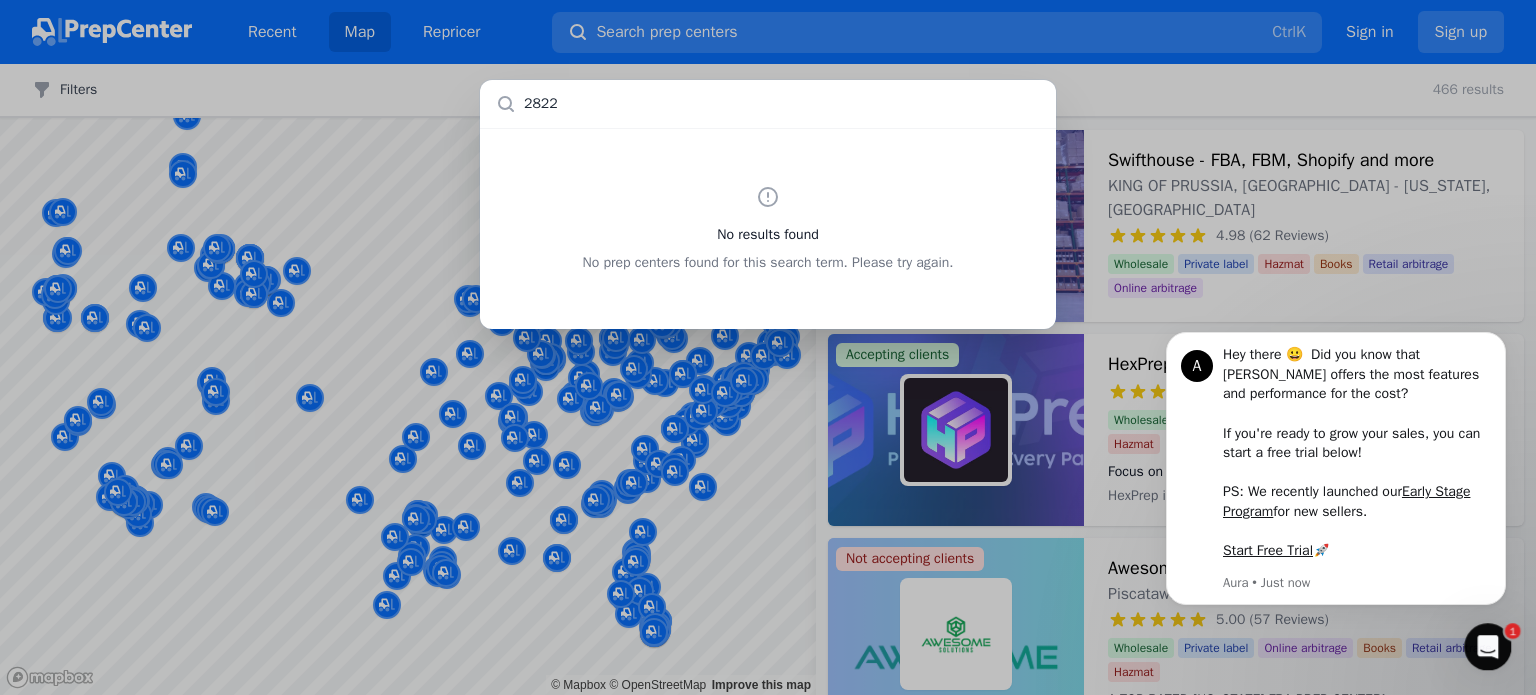 scroll, scrollTop: 0, scrollLeft: 0, axis: both 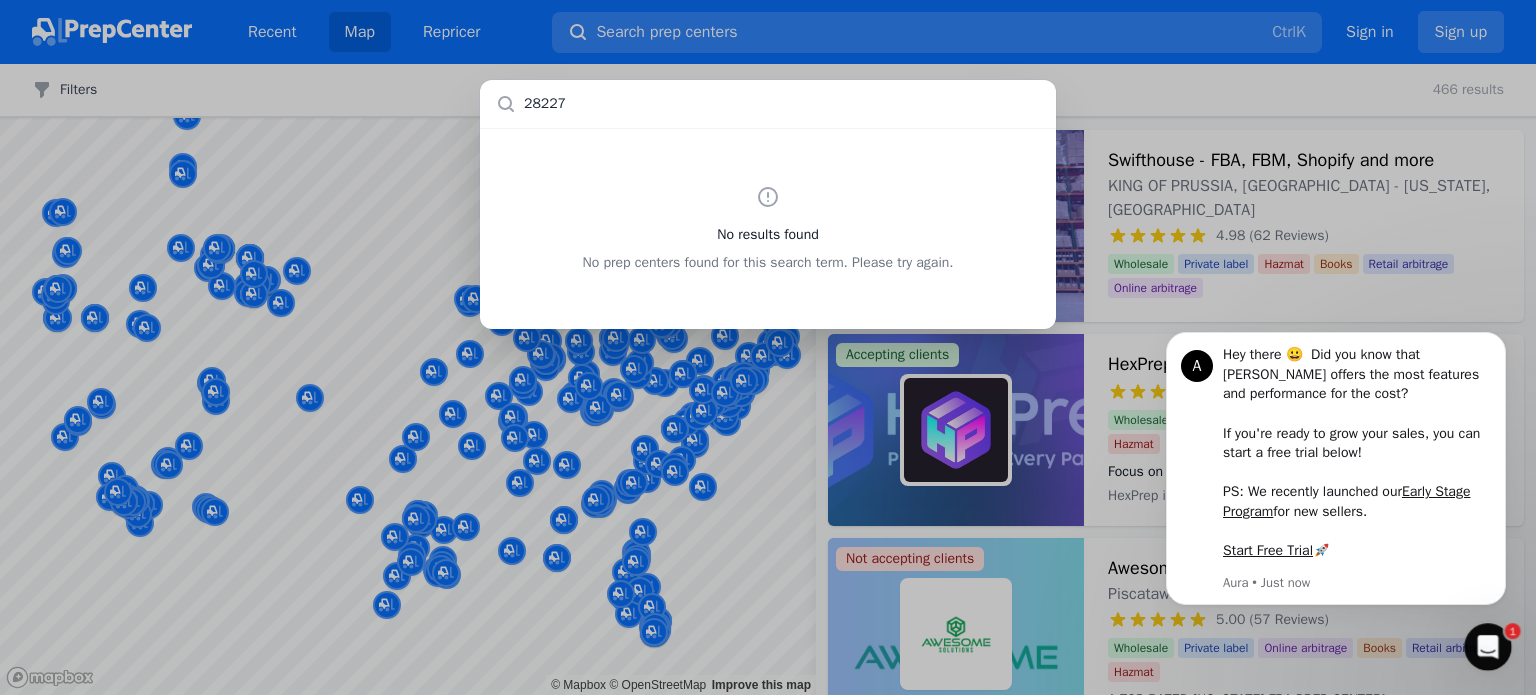 type 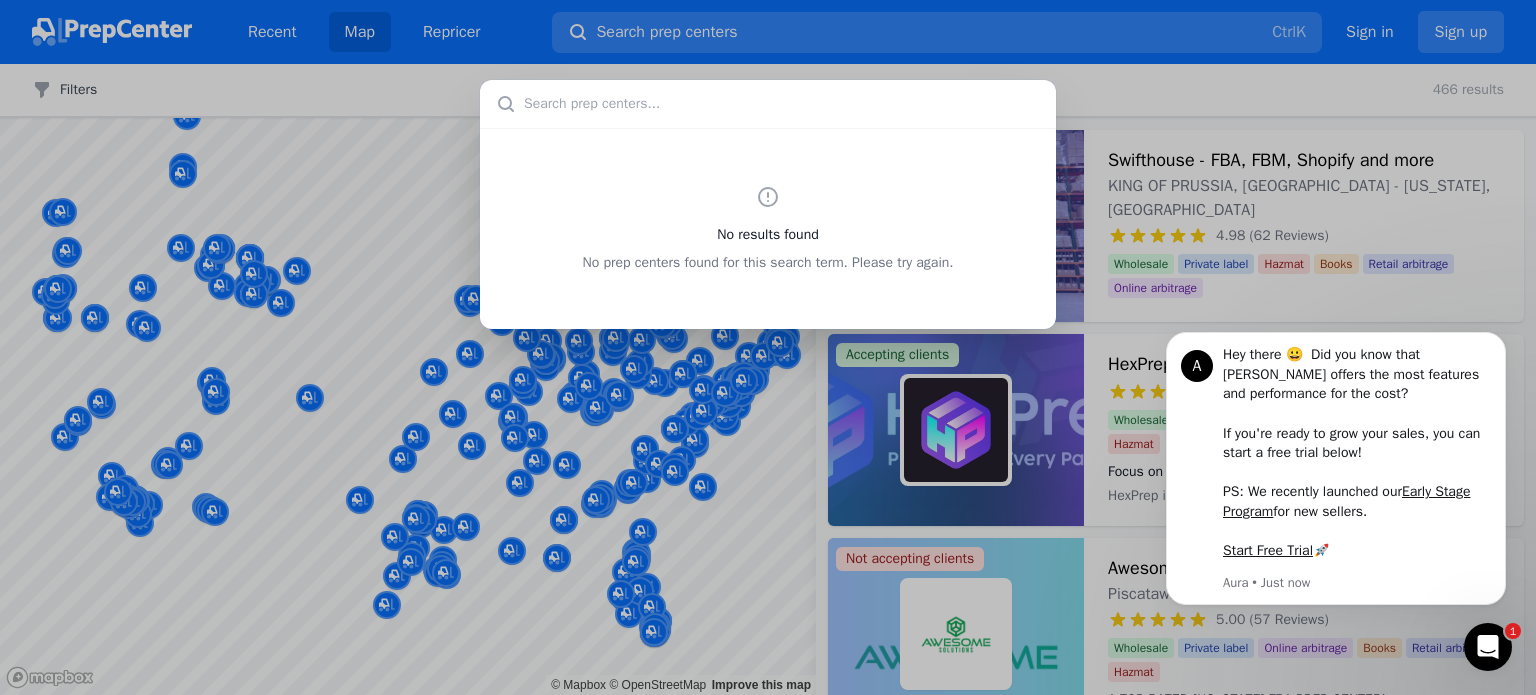 click on "No results found No prep centers found for this search term. Please try again." at bounding box center (768, 347) 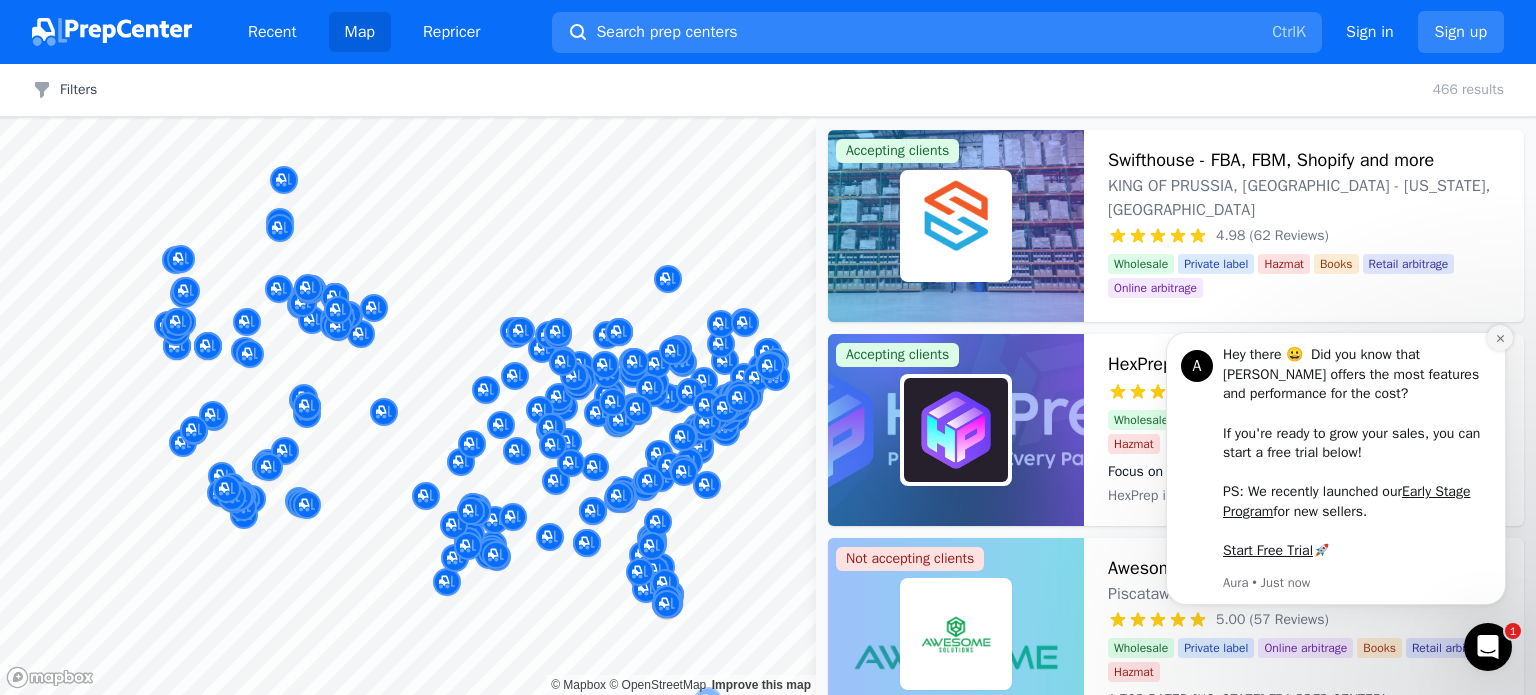 click 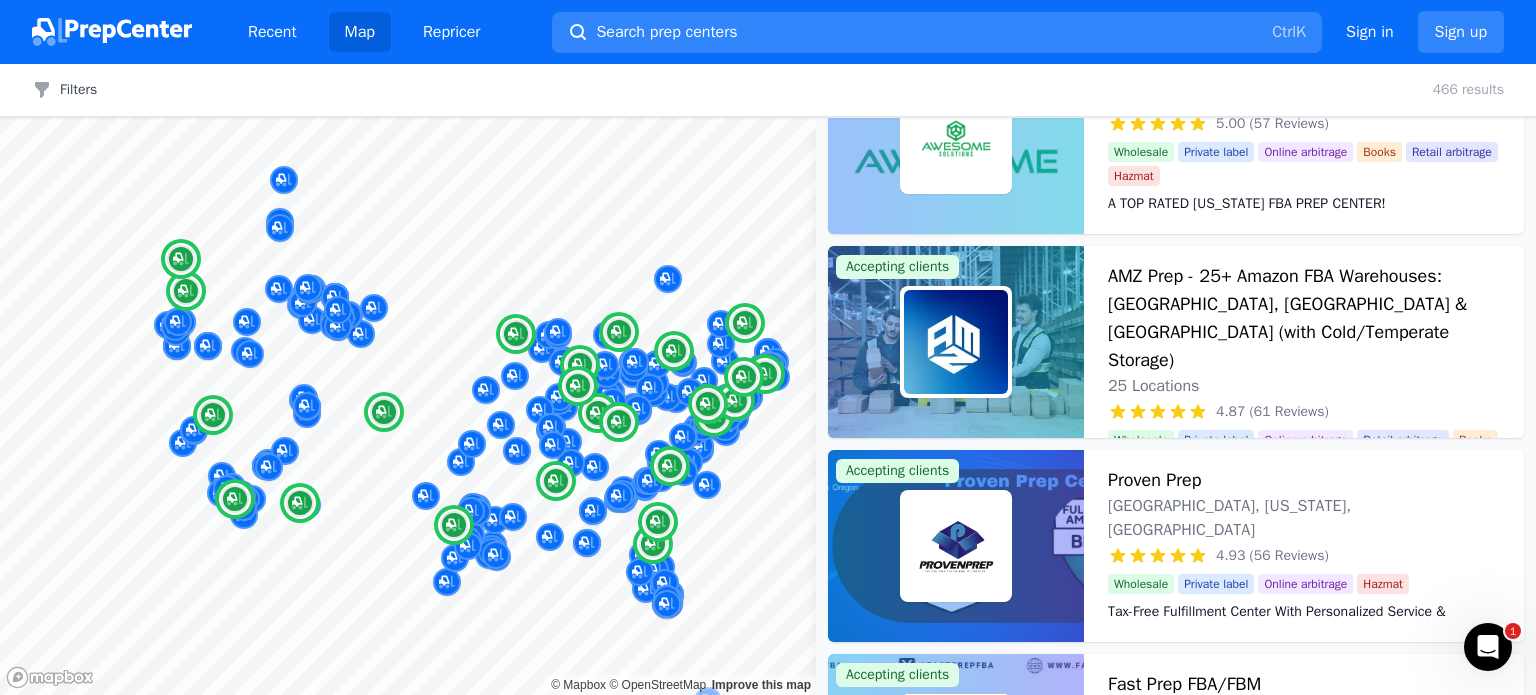 scroll, scrollTop: 500, scrollLeft: 0, axis: vertical 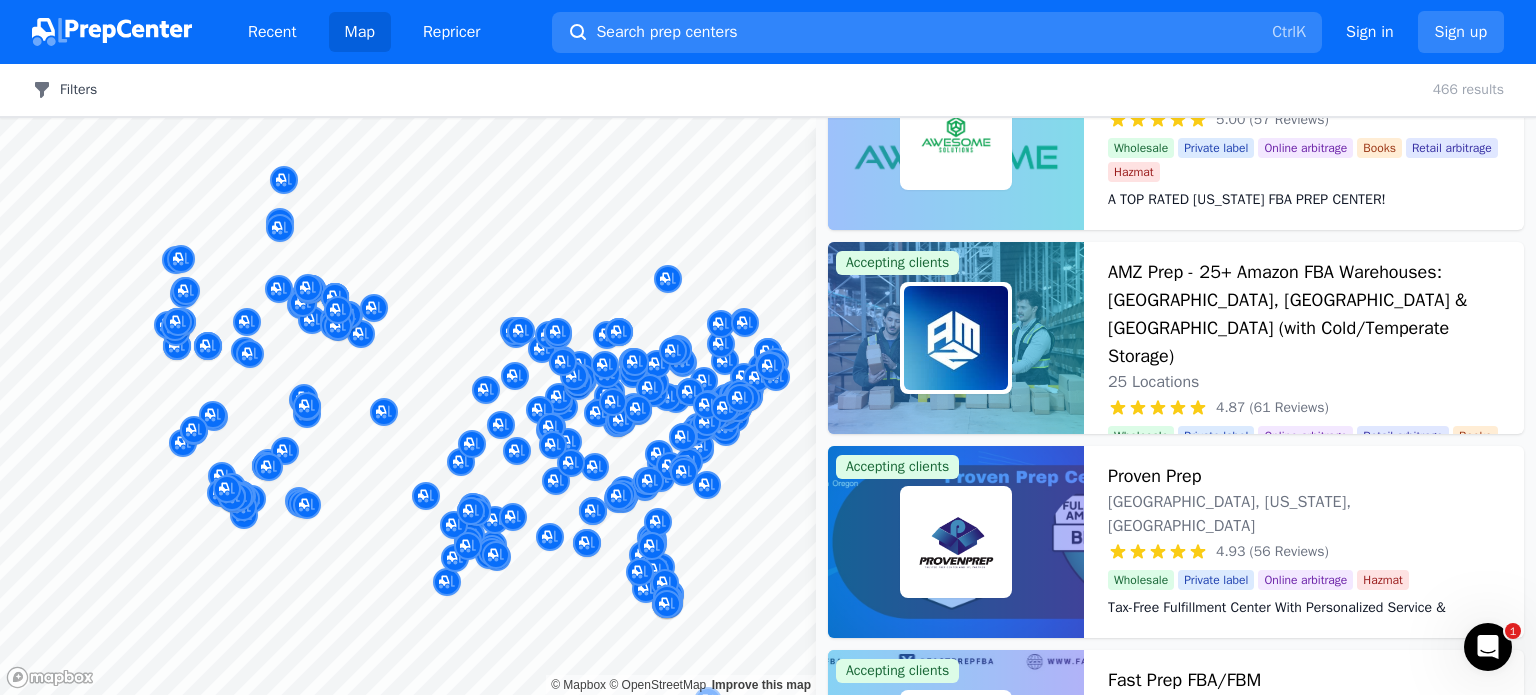 click 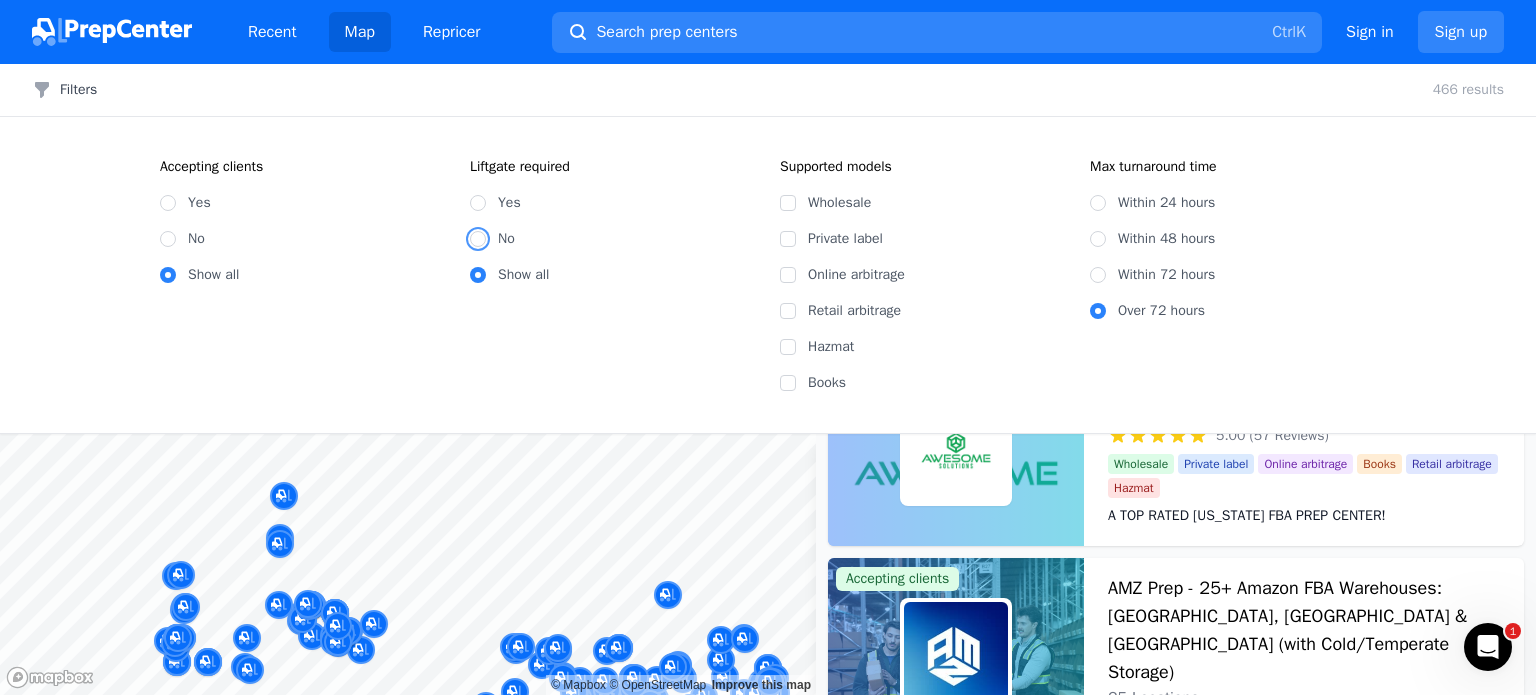 click on "No" at bounding box center (478, 239) 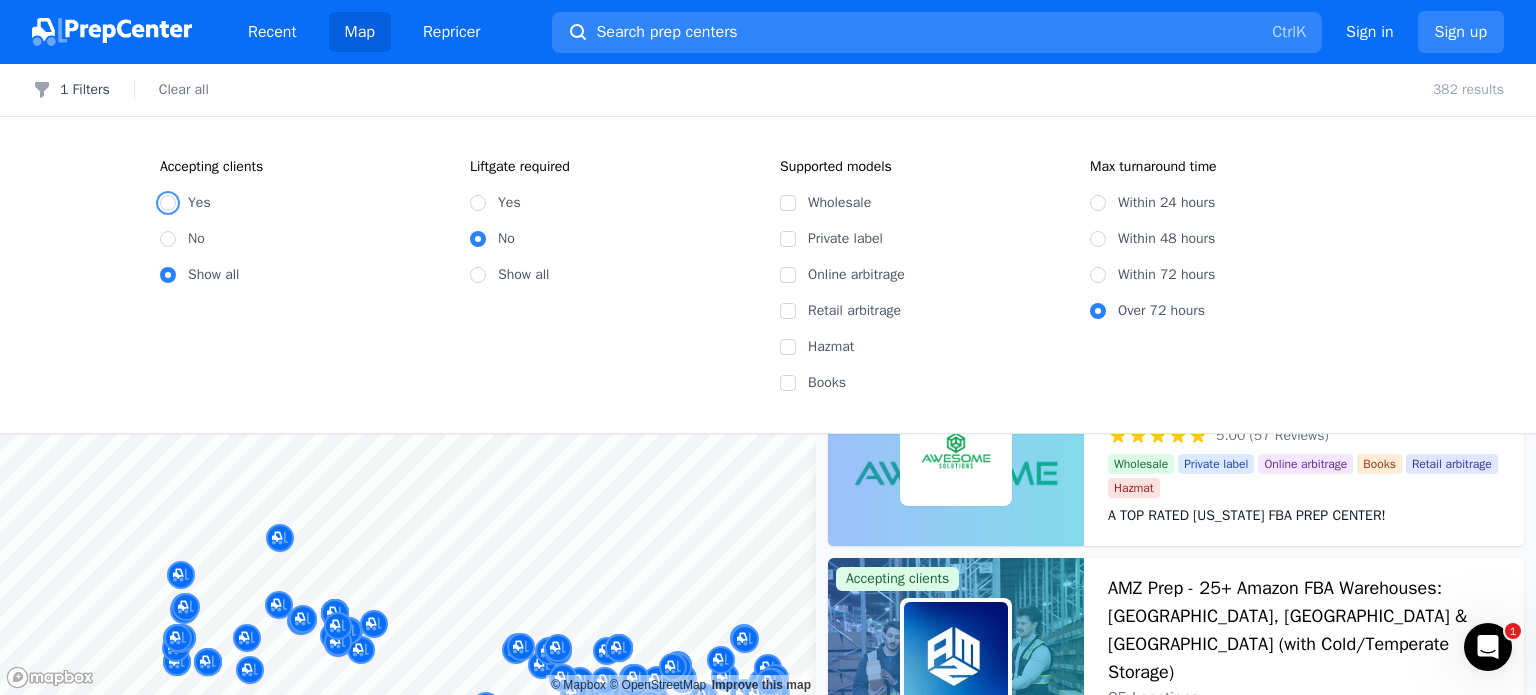 click on "Yes" at bounding box center (168, 203) 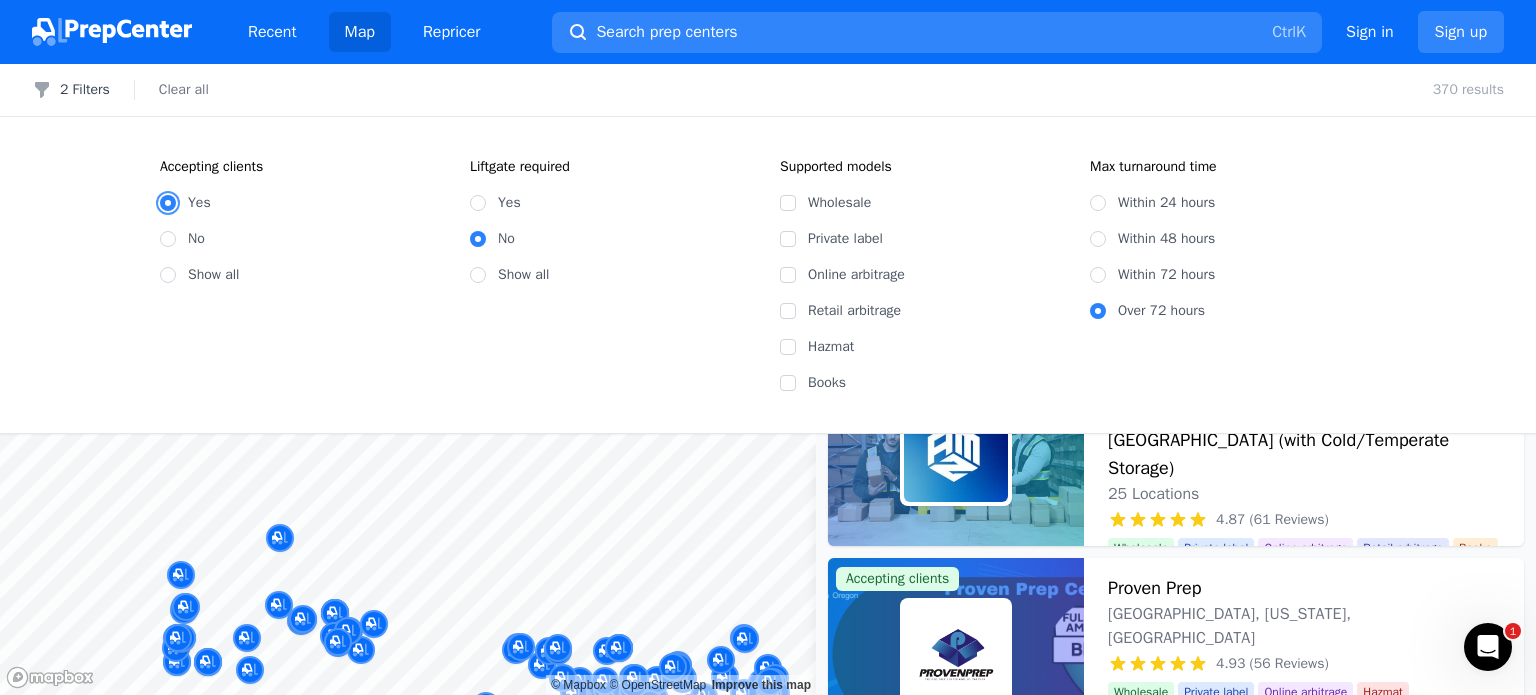 scroll, scrollTop: 296, scrollLeft: 0, axis: vertical 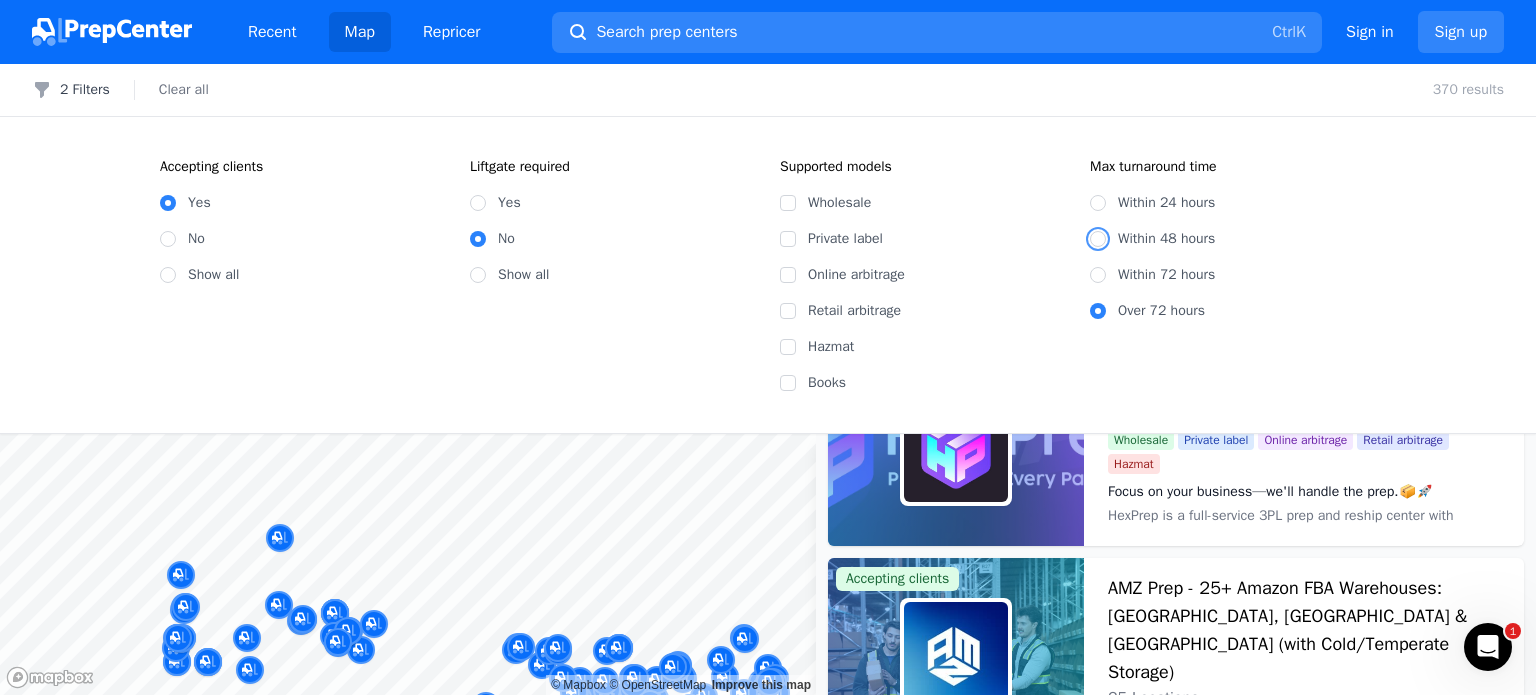 click on "Within 48 hours" at bounding box center (1098, 239) 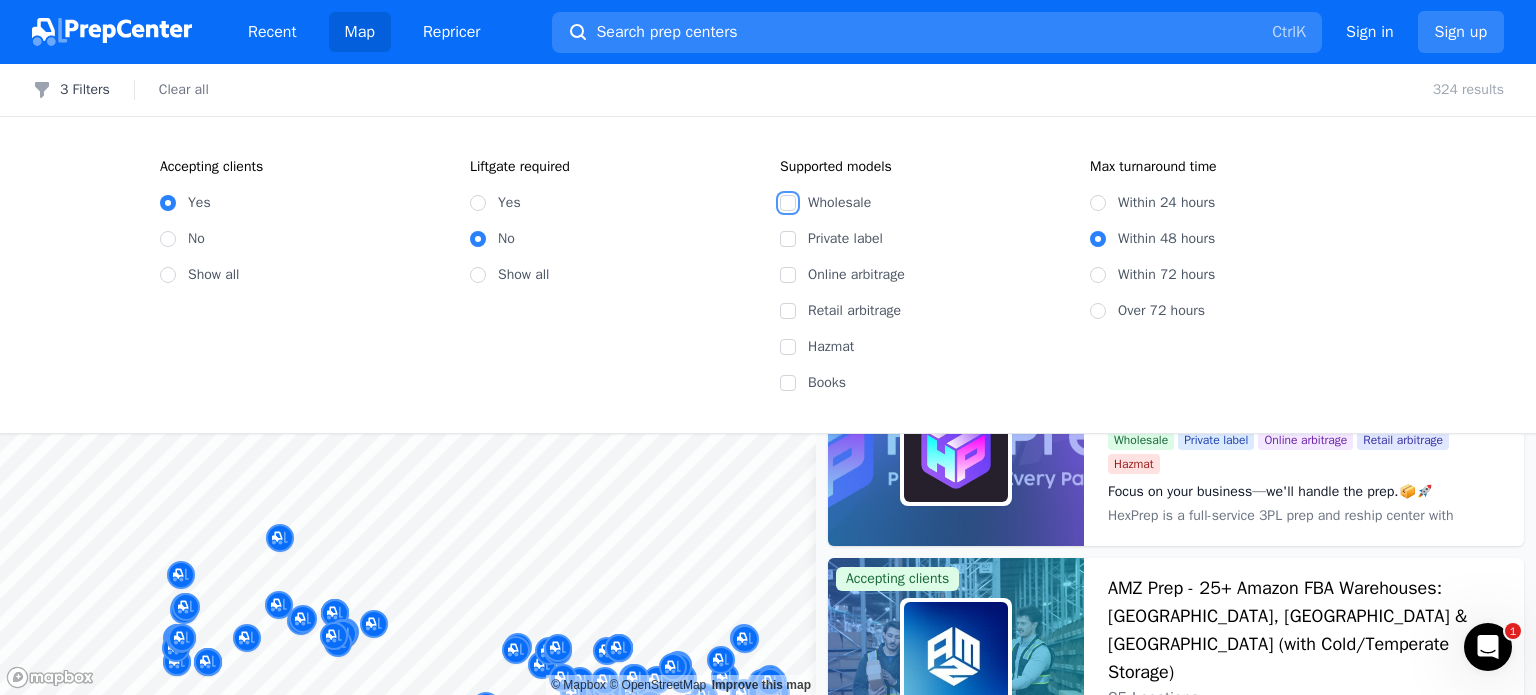 click on "Wholesale" at bounding box center (788, 203) 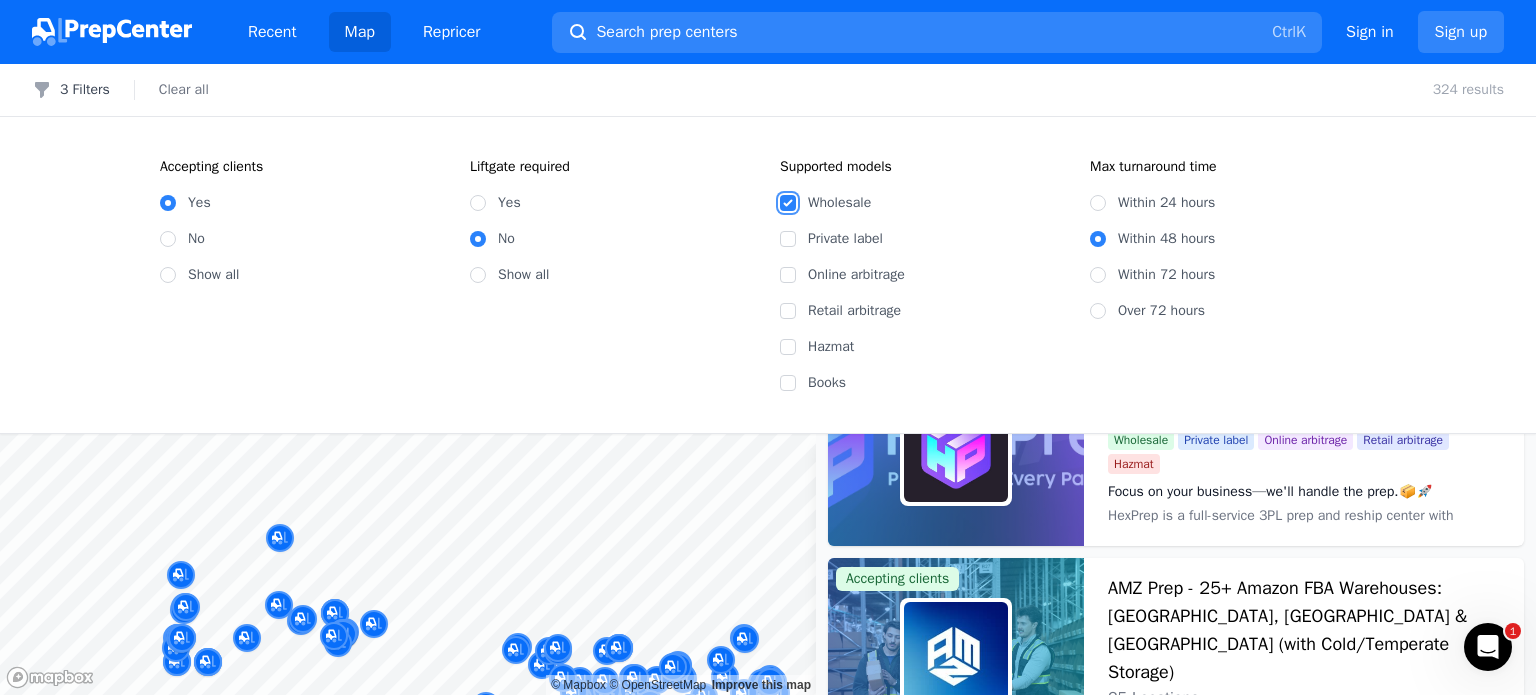 checkbox on "true" 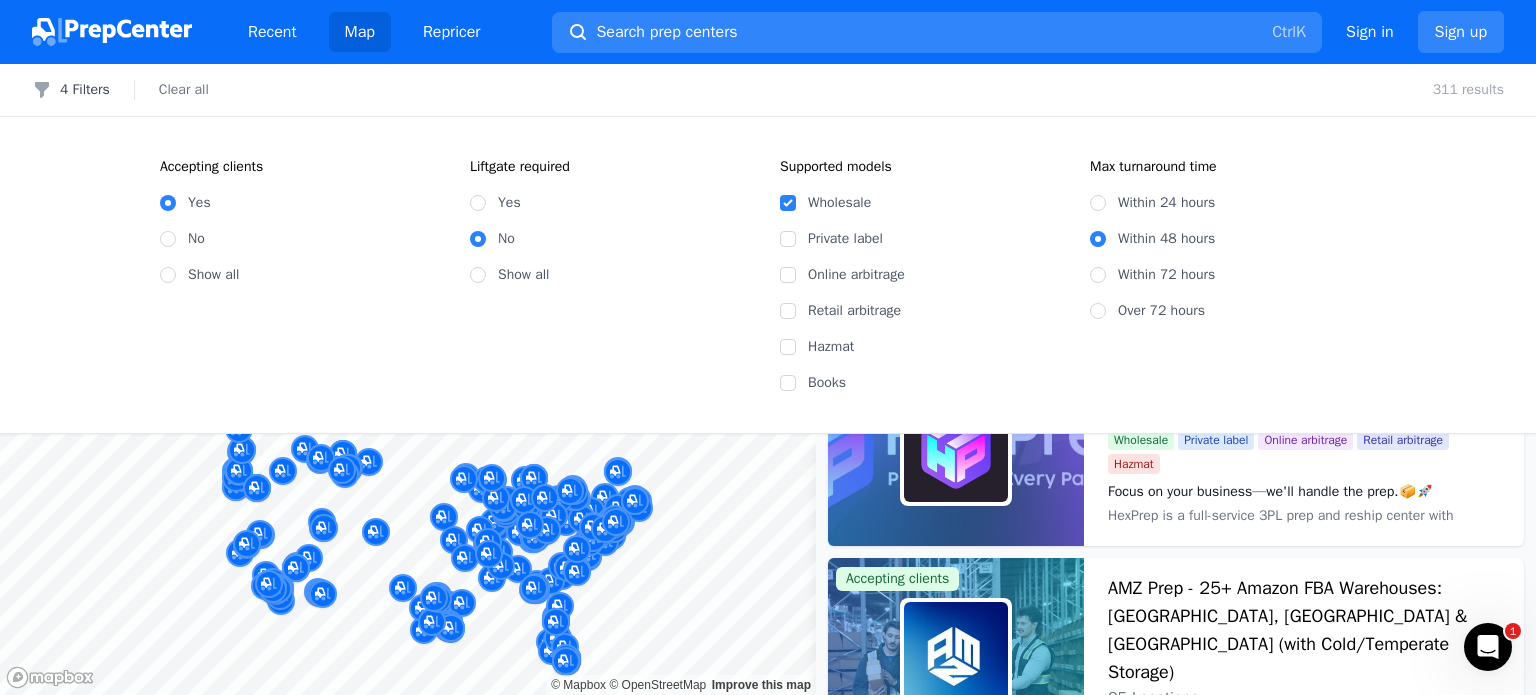 click on "Filters 4 Filters Clear all 311 results Accepting clients Yes No Show all Liftgate required Yes No Show all Supported models Wholesale Private label Online arbitrage Retail arbitrage Hazmat Books Max turnaround time Within 24 hours Within 48 hours Within 72 hours Over 72 hours Map © Mapbox   © OpenStreetMap   Improve this map Accepting clients Swifthouse - FBA, FBM, Shopify and more KING OF [GEOGRAPHIC_DATA], [GEOGRAPHIC_DATA] - [US_STATE], [GEOGRAPHIC_DATA] 4.98 (62 Reviews) Your Fulfillment Partner, From Startup to Scale. Wholesale Private label Hazmat Books Retail arbitrage Online arbitrage Your Fulfillment Partner, From Startup to Scale. Accepting clients HexPrep 2 Locations 4.88 (66 Reviews) Focus on your business—we'll handle the prep.📦🚀 Wholesale Private label Online arbitrage Retail arbitrage Hazmat Focus on your business—we'll handle the prep.📦🚀 Accepting clients AMZ Prep - 25+ Amazon FBA Warehouses: [GEOGRAPHIC_DATA], [GEOGRAPHIC_DATA] & [GEOGRAPHIC_DATA] (with Cold/Temperate Storage) 25 Locations 4.87 (61 Reviews) Wholesale Private label Online arbitrage IWS" at bounding box center (768, 379) 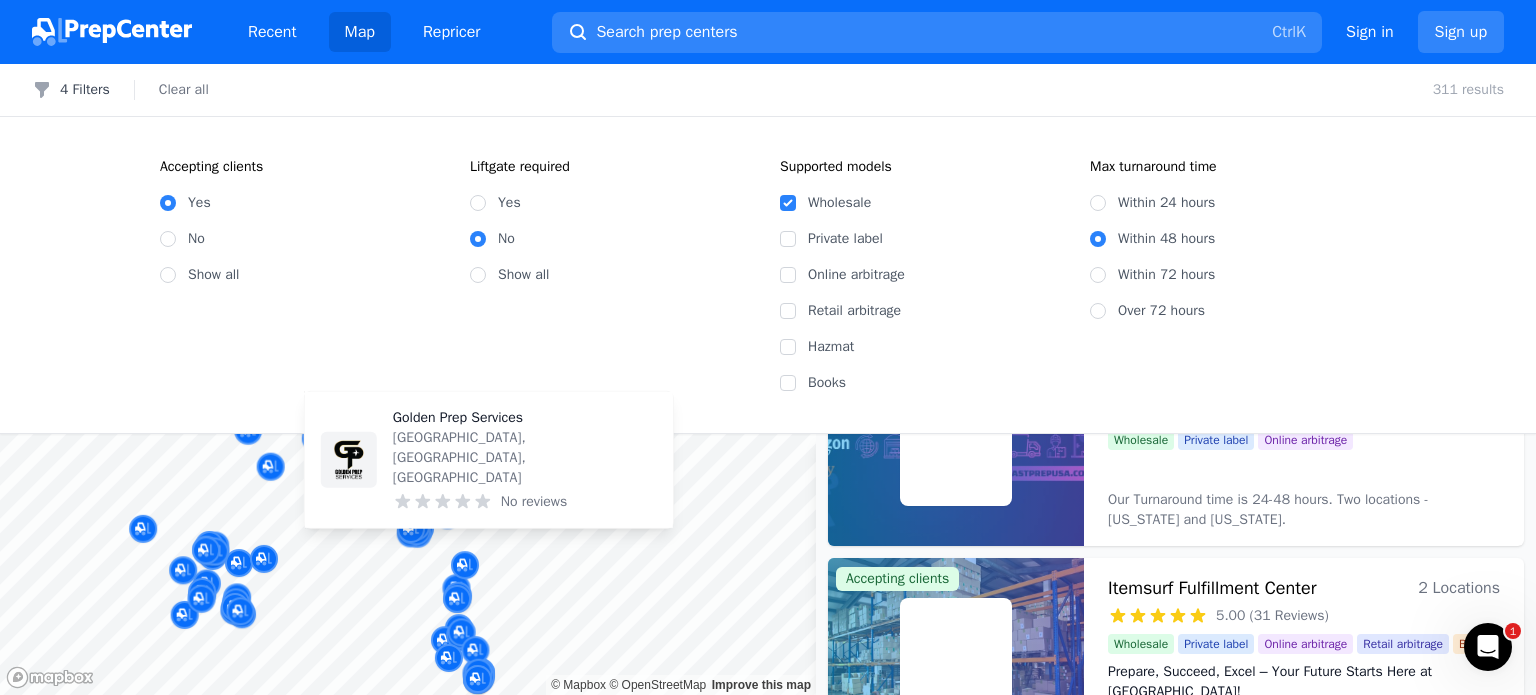 drag, startPoint x: 584, startPoint y: 559, endPoint x: 451, endPoint y: 471, distance: 159.47726 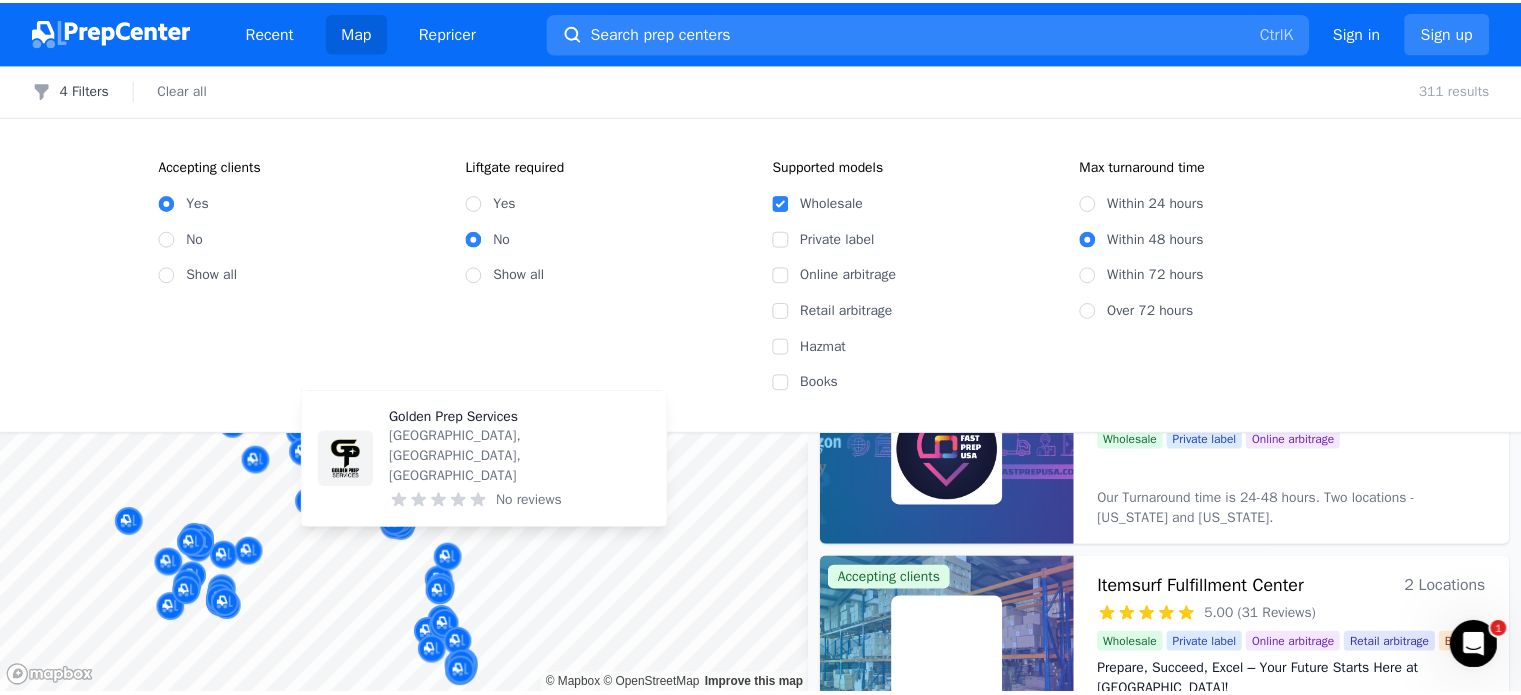 scroll, scrollTop: 92, scrollLeft: 0, axis: vertical 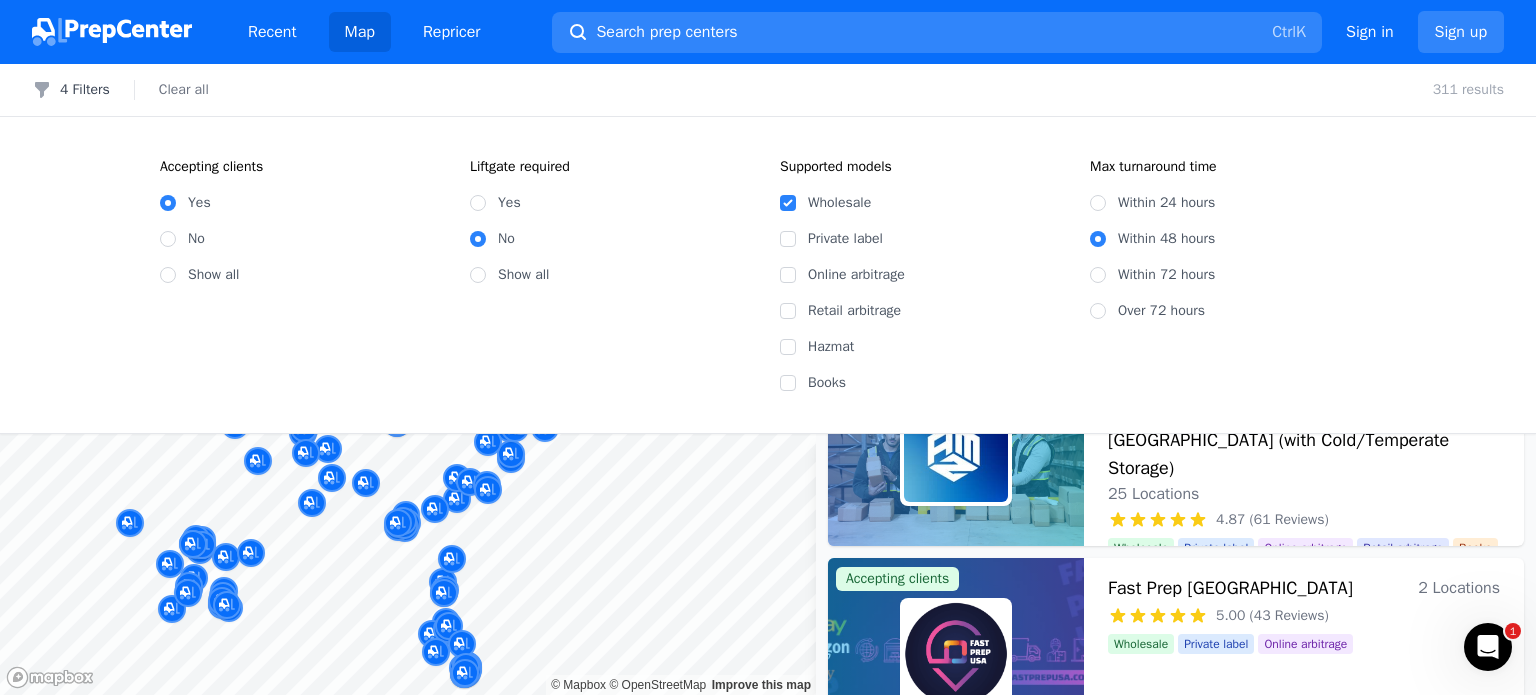 click at bounding box center [477, 490] 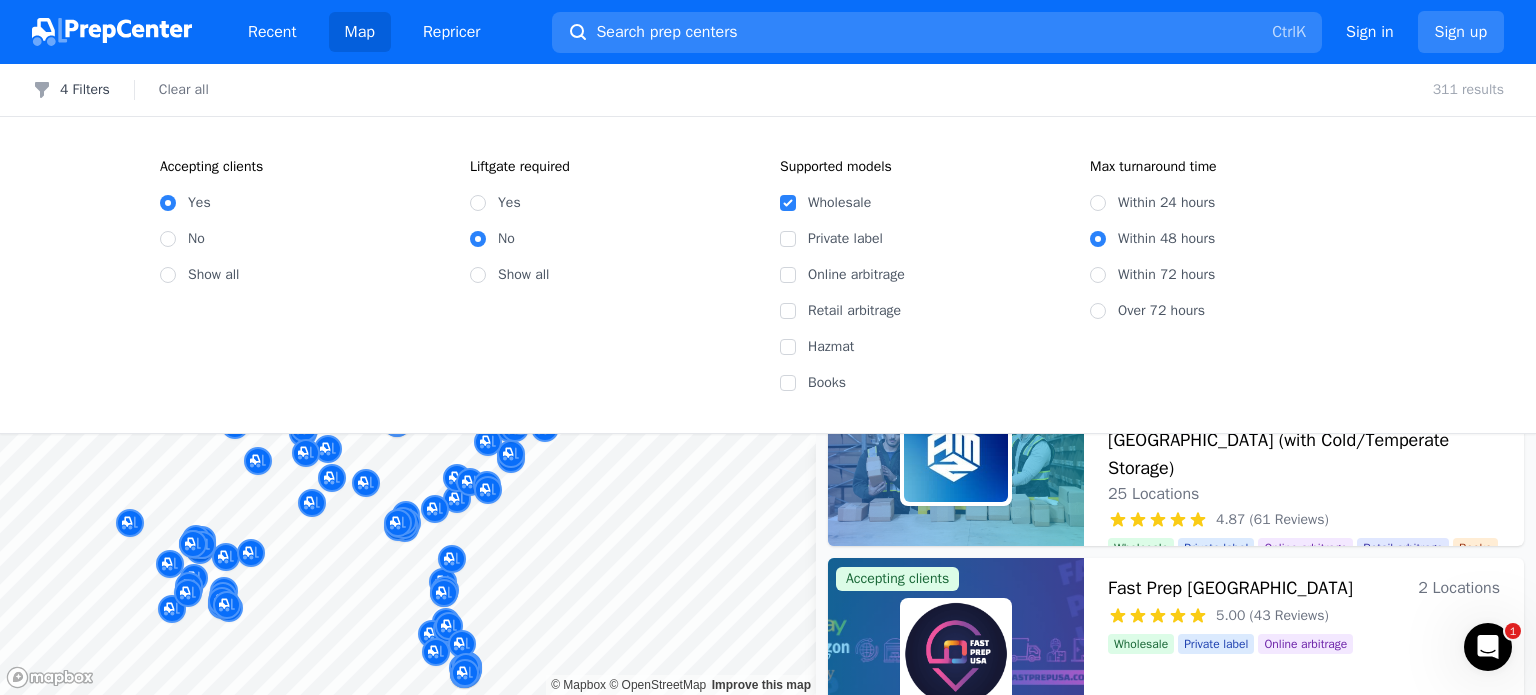 click at bounding box center [487, 486] 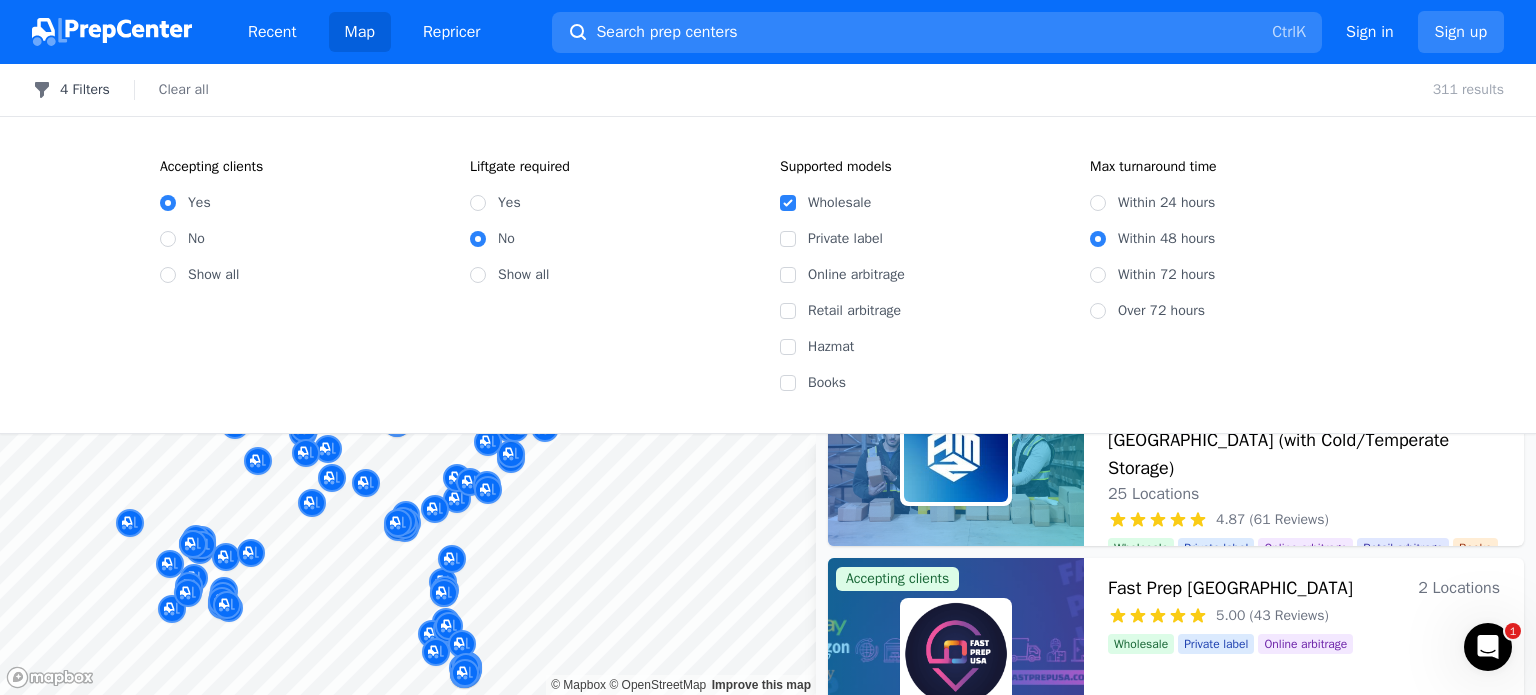 click on "4 Filters" at bounding box center [71, 90] 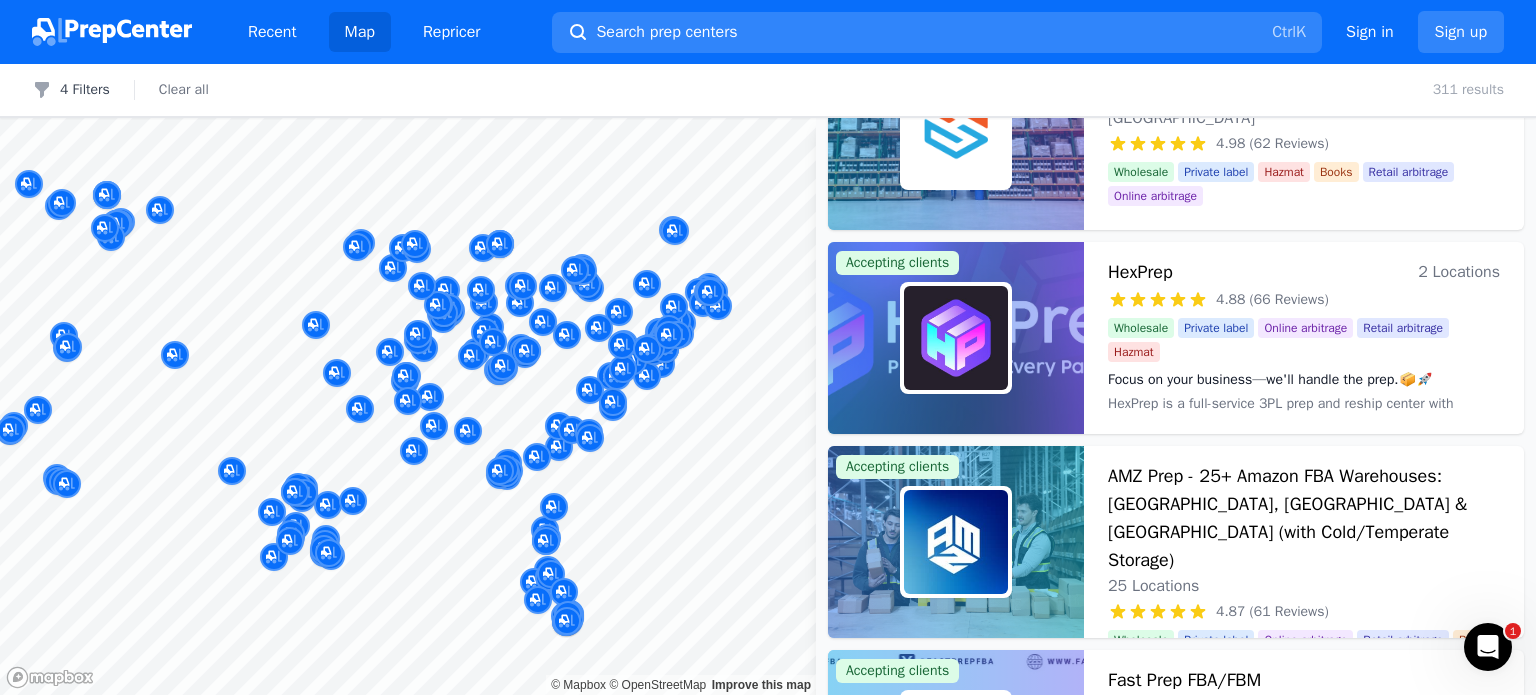 click on "Recent Map Repricer Search prep centers Ctrl  K Open main menu Sign in Sign up Filters 4 Filters Clear all 311 results Map © Mapbox   © OpenStreetMap   Improve this map Accepting clients Swifthouse - FBA, FBM, Shopify and more KING OF [GEOGRAPHIC_DATA], [GEOGRAPHIC_DATA] - [US_STATE], [GEOGRAPHIC_DATA] 4.98 (62 Reviews) Your Fulfillment Partner, From Startup to Scale. Wholesale Private label Hazmat Books Retail arbitrage Online arbitrage Your Fulfillment Partner, From Startup to Scale. Accepting clients HexPrep 2 Locations 4.88 (66 Reviews) Focus on your business—we'll handle the prep.📦🚀 Wholesale Private label Online arbitrage Retail arbitrage Hazmat Focus on your business—we'll handle the prep.📦🚀 Accepting clients AMZ Prep - 25+ Amazon FBA Warehouses: [GEOGRAPHIC_DATA], [GEOGRAPHIC_DATA] & [GEOGRAPHIC_DATA] (with Cold/Temperate Storage) 25 Locations 4.87 (61 Reviews) Global FBA & FBM Mastered: Your Products, Every Market, One Solution Wholesale Private label Online arbitrage Retail arbitrage Books Global FBA & FBM Mastered: Your Products, Every Market, One Solution 1" at bounding box center [768, 347] 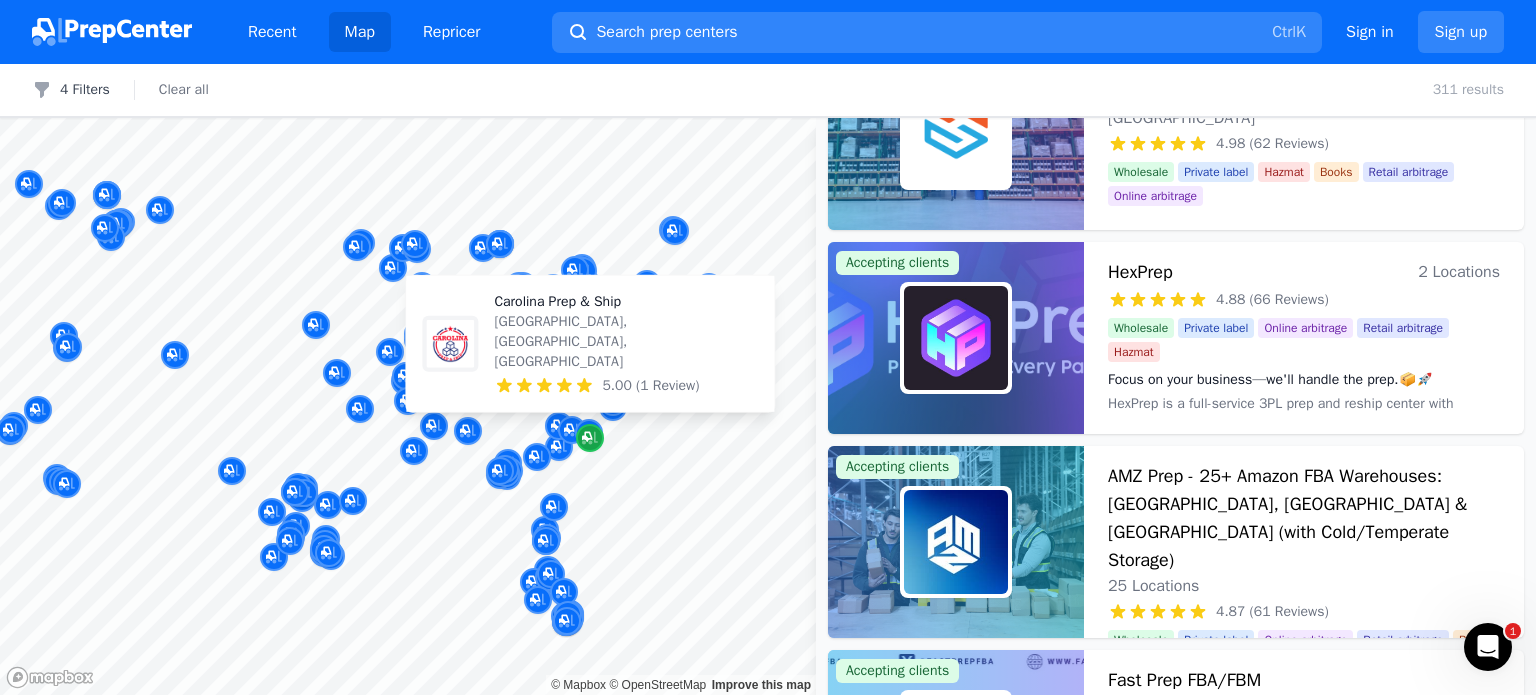 click 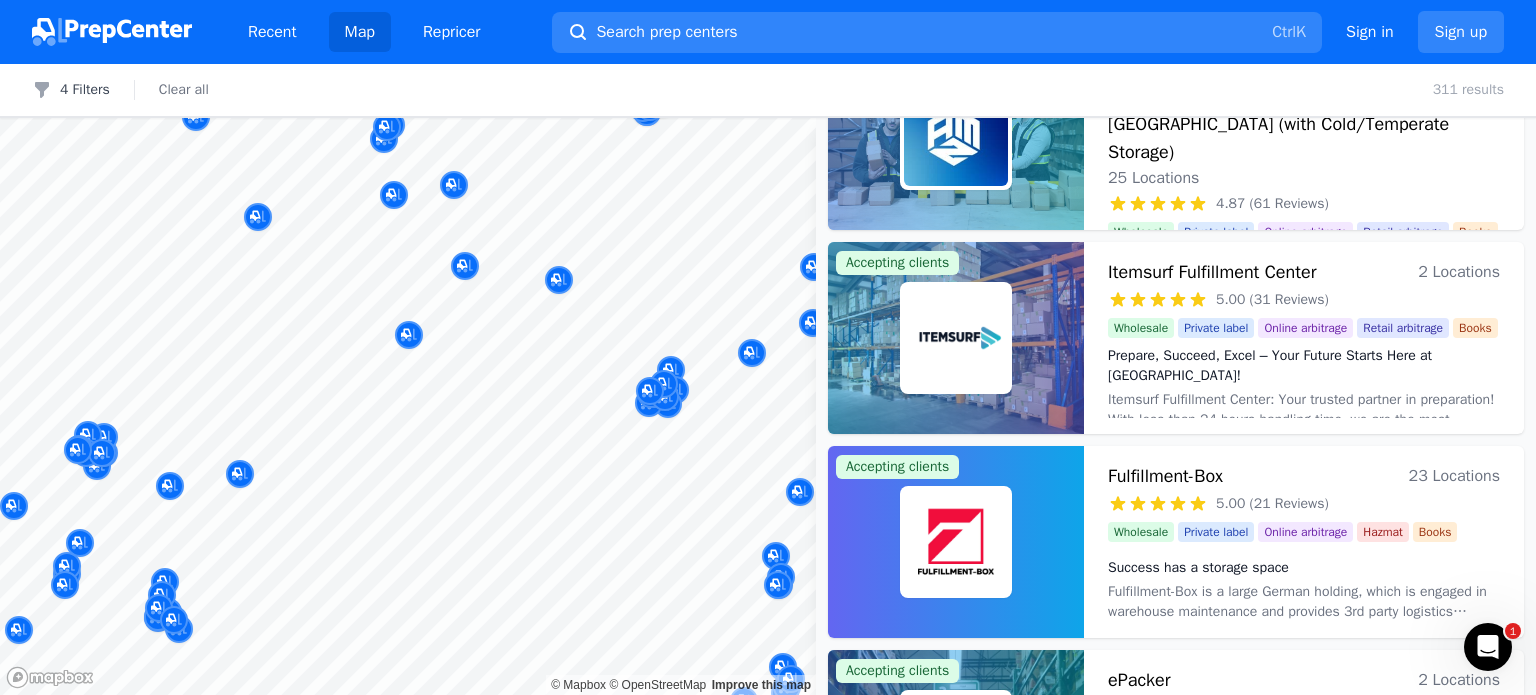 click on "Recent Map Repricer Search prep centers Ctrl  K Open main menu Sign in Sign up Filters 4 Filters Clear all 311 results Map © Mapbox   © OpenStreetMap   Improve this map Accepting clients AMZ Prep - 25+ Amazon FBA Warehouses: [GEOGRAPHIC_DATA], [GEOGRAPHIC_DATA] & [GEOGRAPHIC_DATA] (with Cold/Temperate Storage) 25 Locations 4.87 (61 Reviews) Global FBA & FBM Mastered: Your Products, Every Market, One Solution Wholesale Private label Online arbitrage Retail arbitrage Books Global FBA & FBM Mastered: Your Products, Every Market, One Solution Accepting clients Itemsurf Fulfillment Center 2 Locations 5.00 (31 Reviews) Prepare, Succeed, Excel – Your Future Starts Here at Itemsurf Prep Center! Wholesale Private label Online arbitrage Retail arbitrage Books Prepare, Succeed, Excel – Your Future Starts Here at Itemsurf Prep Center! Accepting clients Fulfillment-Box 23 Locations 5.00 (21 Reviews) Success has a storage space Wholesale Private label Online arbitrage Hazmat Books Success has a storage space Accepting clients ePacker 2 Locations Wholesale 1" at bounding box center (768, 347) 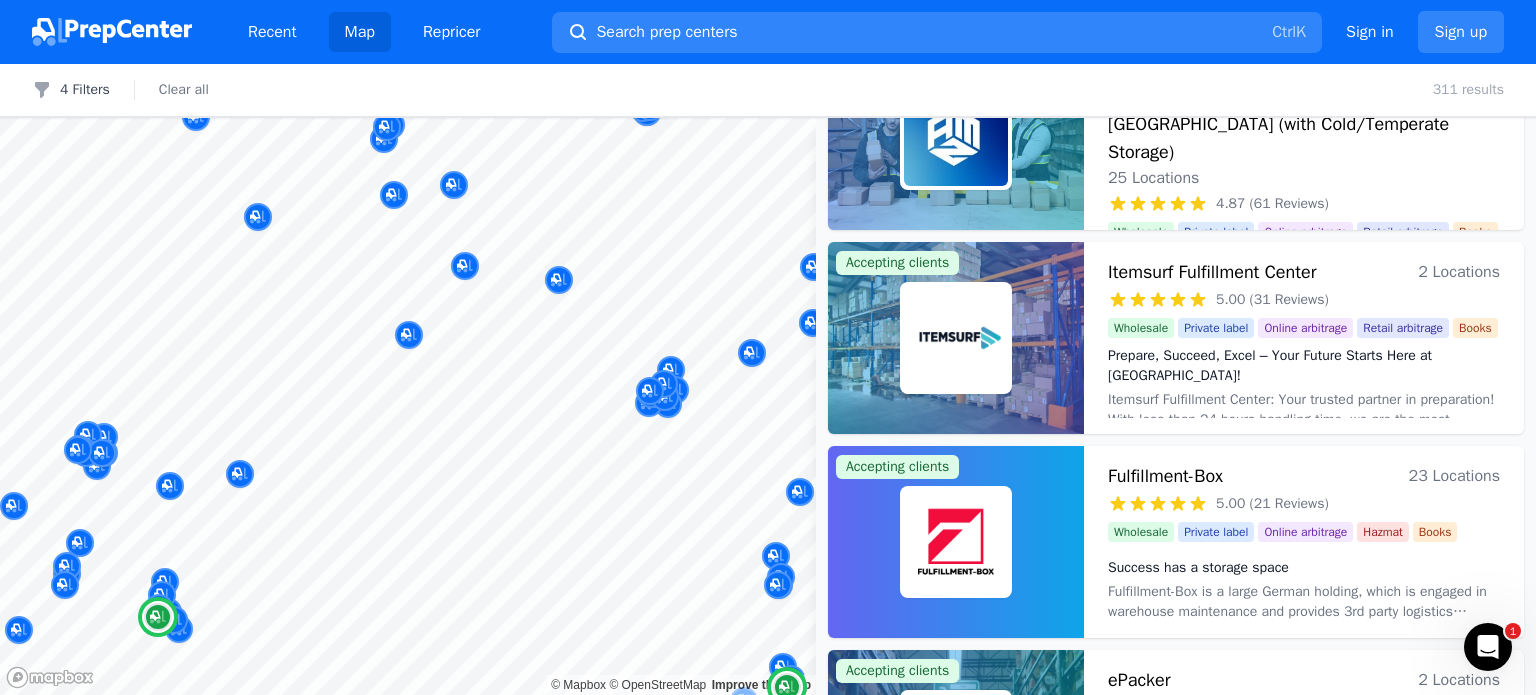 click on "Fulfillment-Box" at bounding box center [1165, 476] 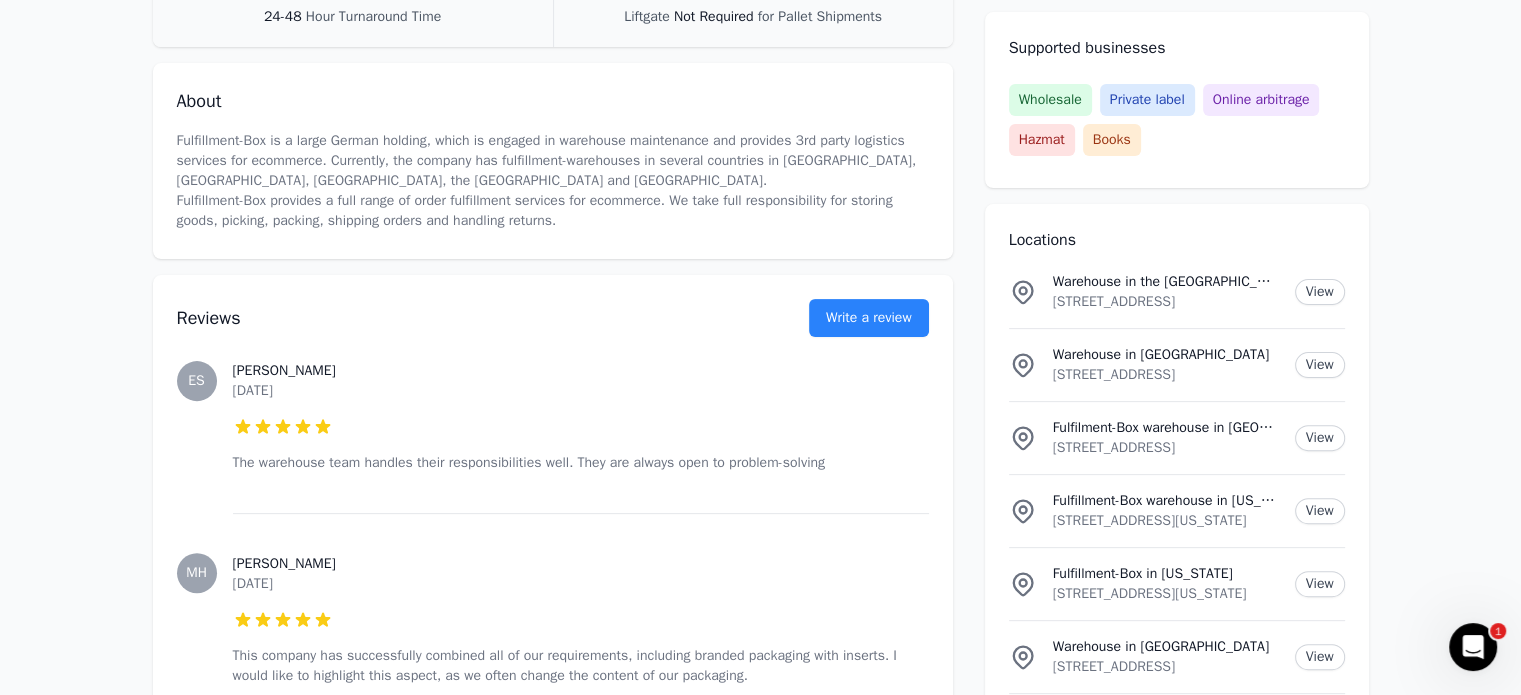 scroll, scrollTop: 300, scrollLeft: 0, axis: vertical 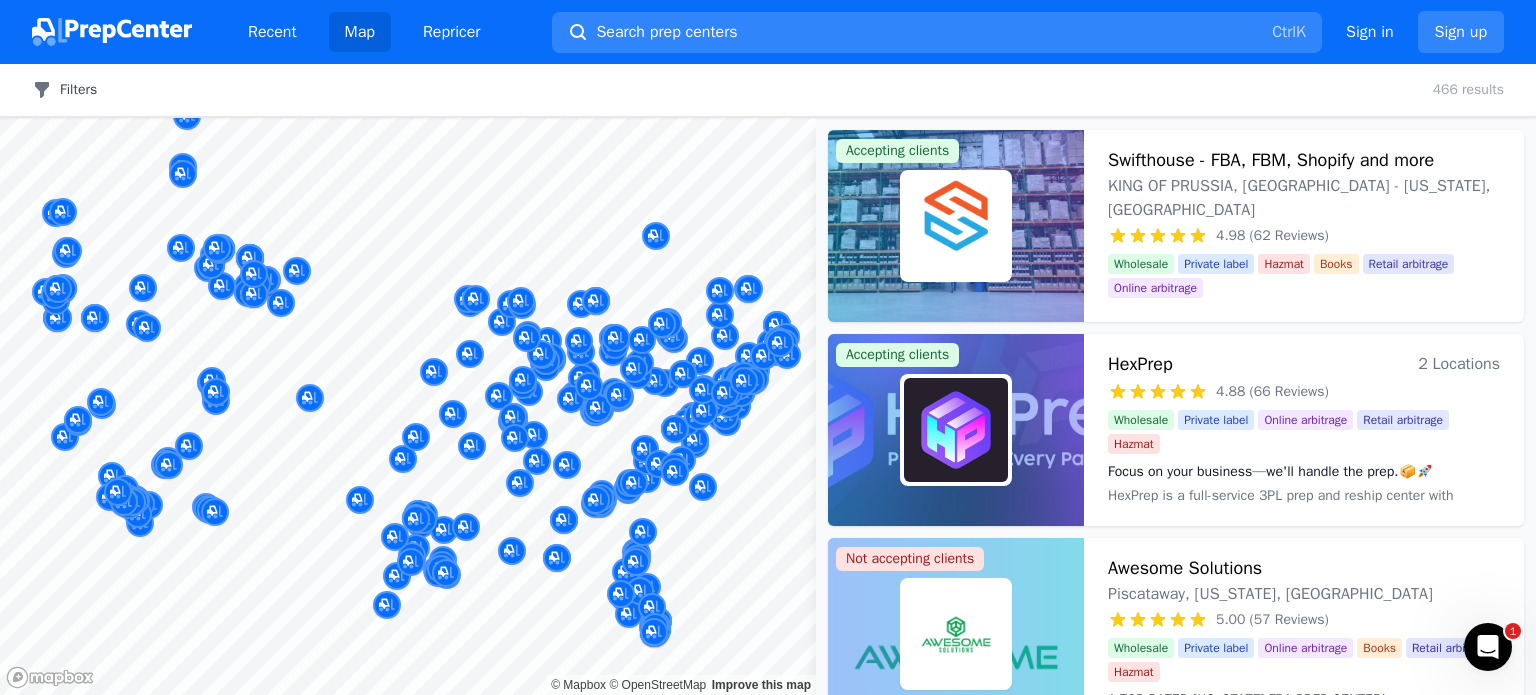 click on "Filters" at bounding box center [64, 90] 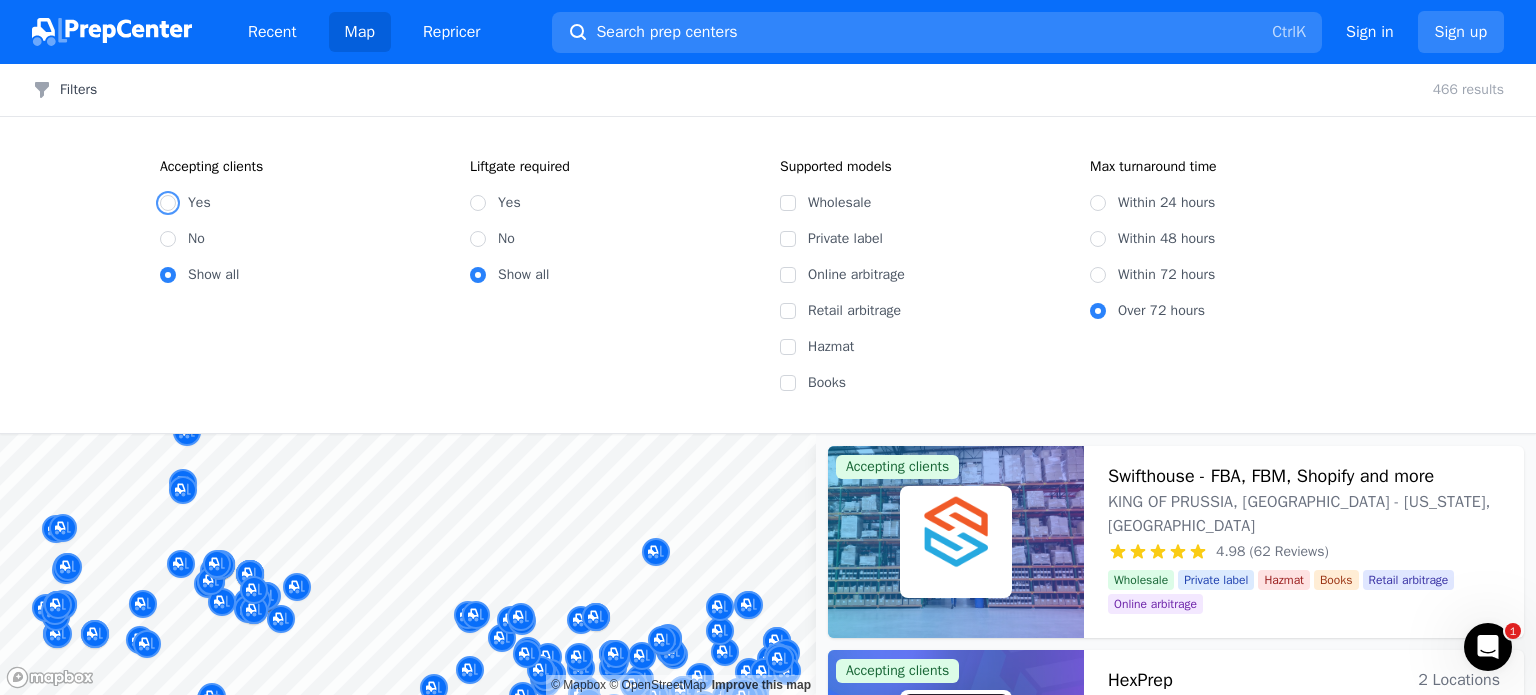 click on "Yes" at bounding box center (168, 203) 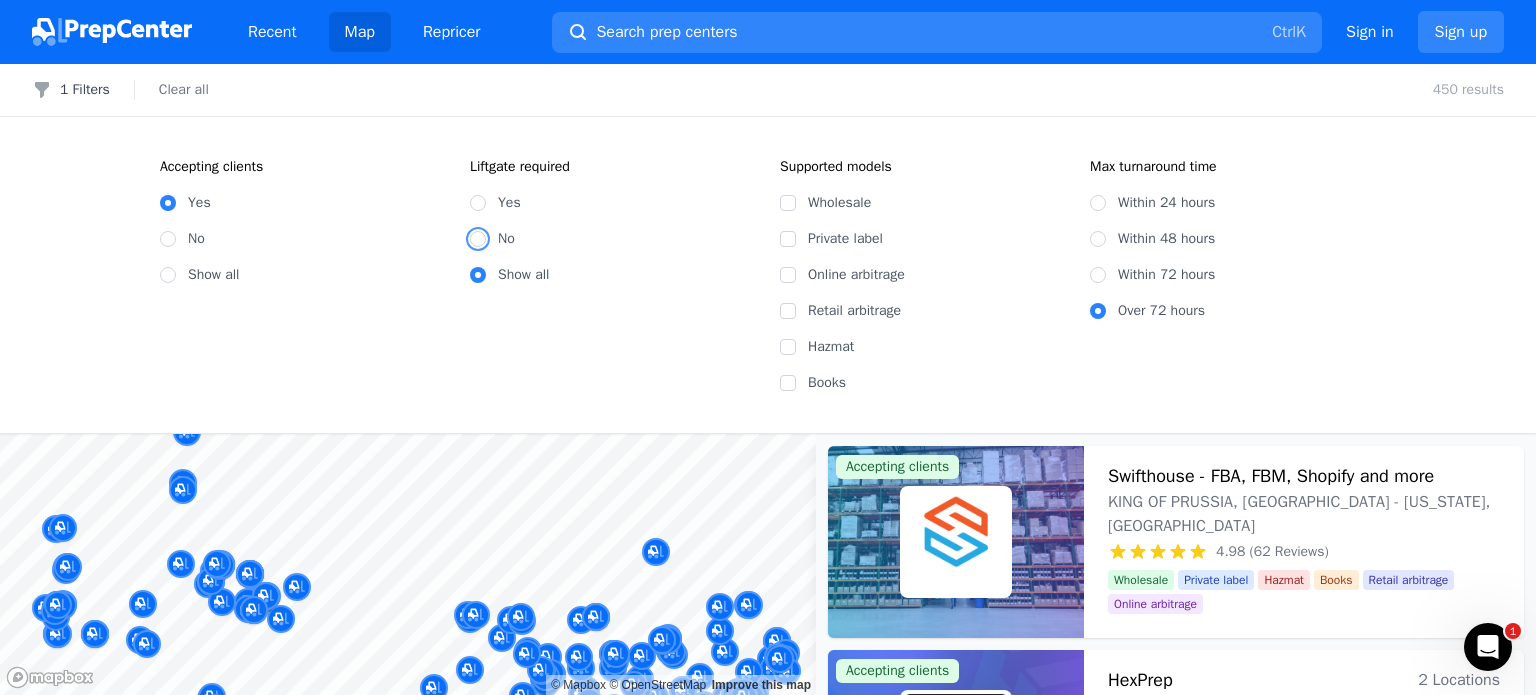 click on "No" at bounding box center [478, 239] 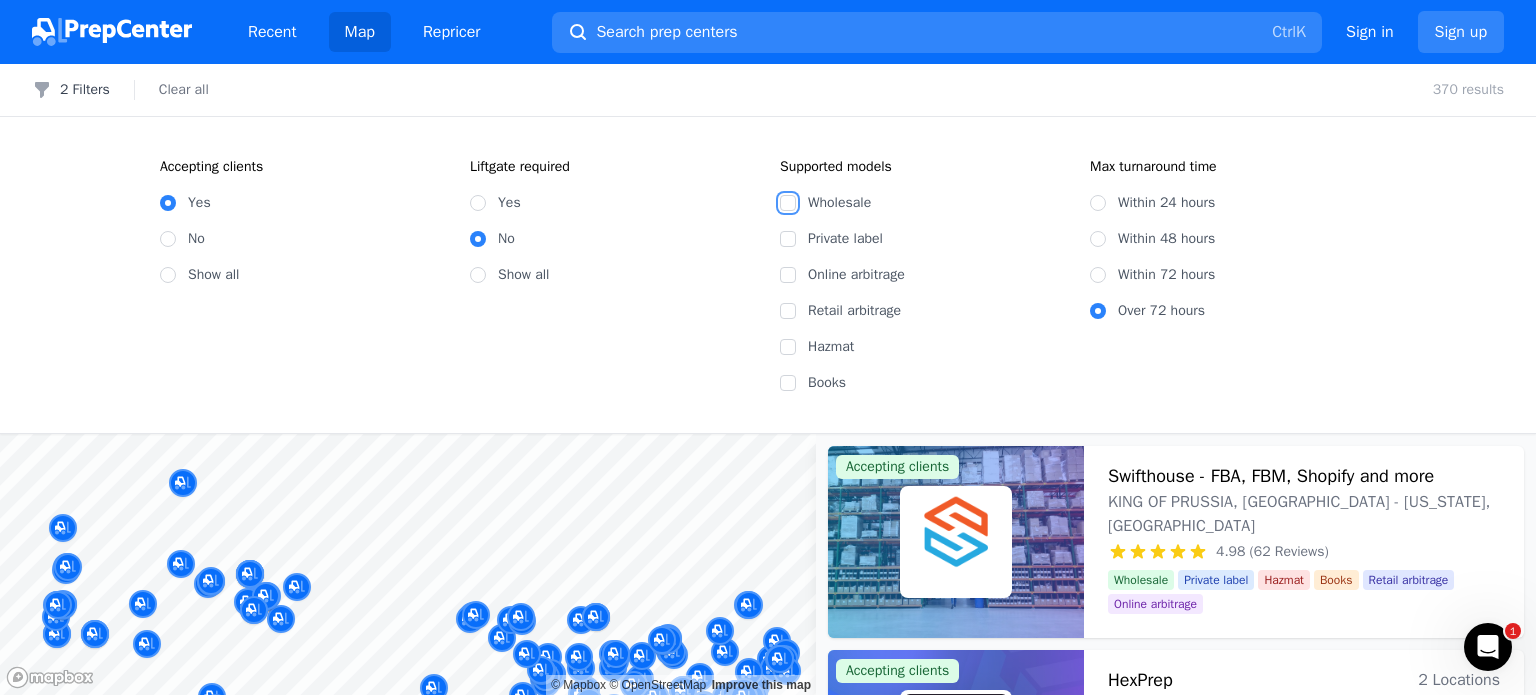 click on "Wholesale" at bounding box center [788, 203] 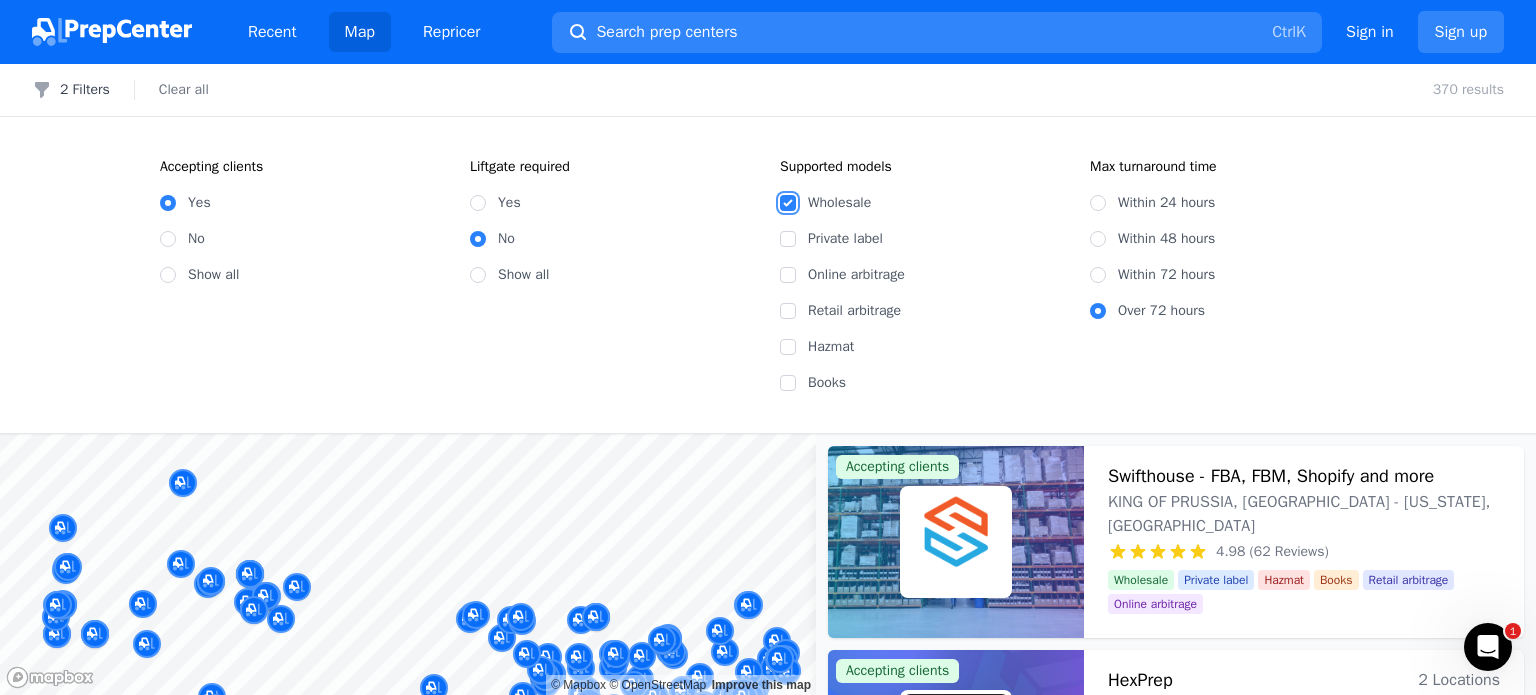 checkbox on "true" 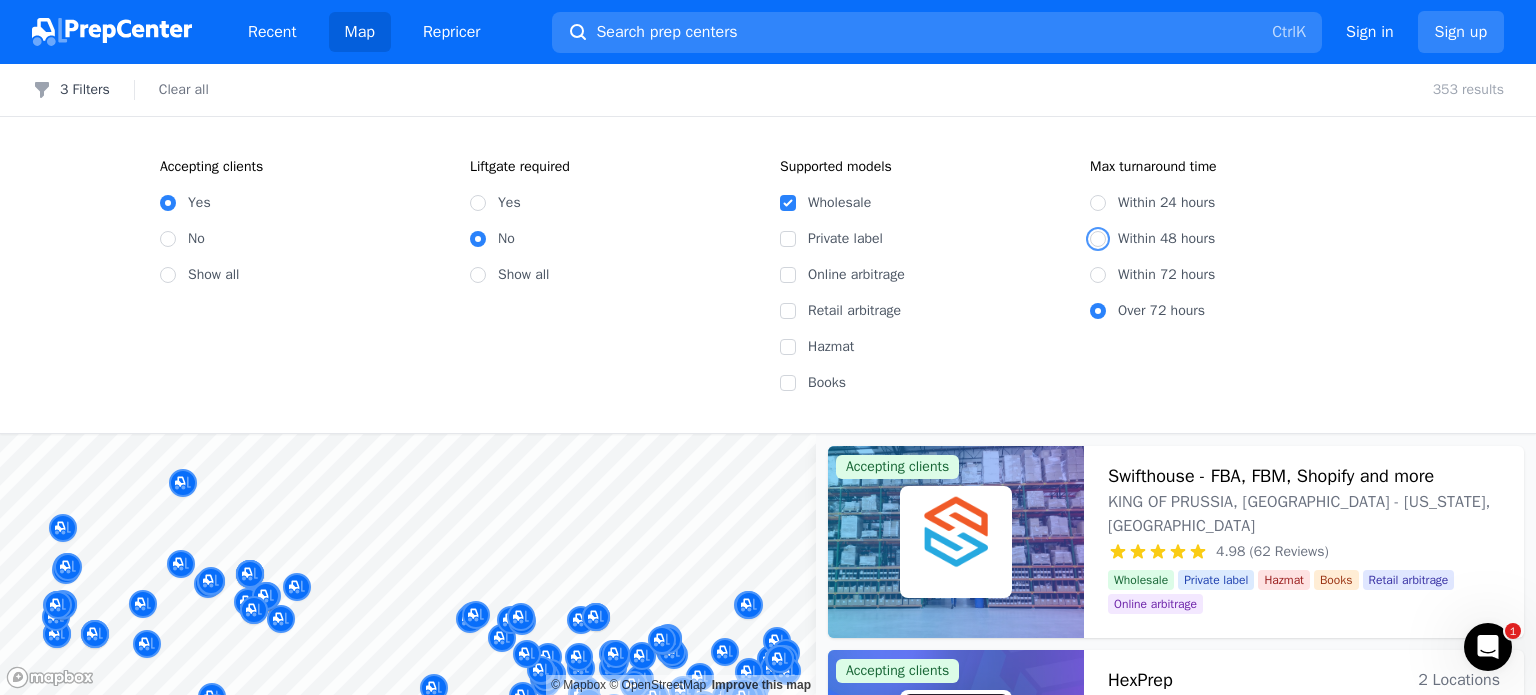 click on "Within 48 hours" at bounding box center (1098, 239) 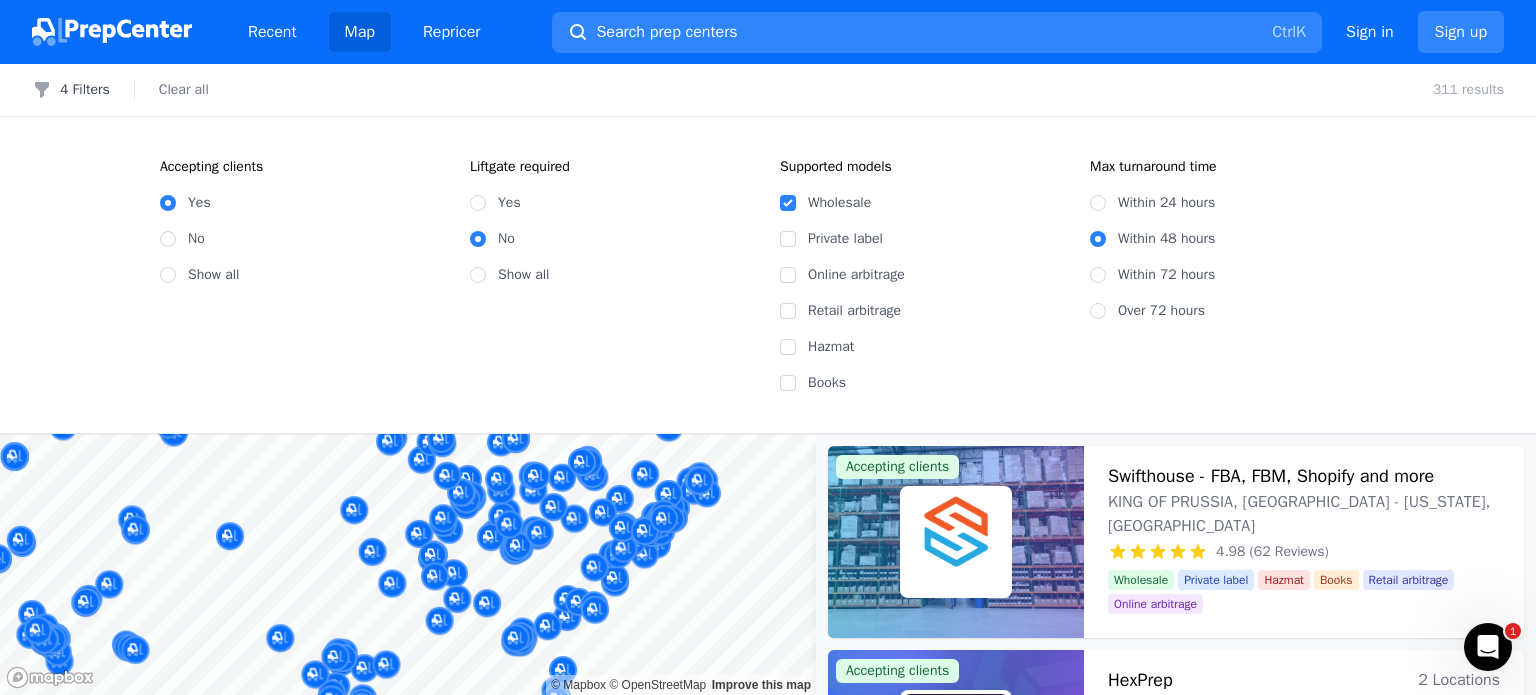 click on "Filters 4 Filters Clear all 311 results Accepting clients Yes No Show all Liftgate required Yes No Show all Supported models Wholesale Private label Online arbitrage Retail arbitrage Hazmat Books Max turnaround time Within 24 hours Within 48 hours Within 72 hours Over 72 hours Map © Mapbox   © OpenStreetMap   Improve this map Accepting clients Swifthouse - FBA, FBM, Shopify and more KING OF [GEOGRAPHIC_DATA], [GEOGRAPHIC_DATA] - [US_STATE], [GEOGRAPHIC_DATA] 4.98 (62 Reviews) Your Fulfillment Partner, From Startup to Scale. Wholesale Private label Hazmat Books Retail arbitrage Online arbitrage Your Fulfillment Partner, From Startup to Scale. Accepting clients HexPrep 2 Locations 4.88 (66 Reviews) Focus on your business—we'll handle the prep.📦🚀 Wholesale Private label Online arbitrage Retail arbitrage Hazmat Focus on your business—we'll handle the prep.📦🚀 Accepting clients AMZ Prep - 25+ Amazon FBA Warehouses: [GEOGRAPHIC_DATA], [GEOGRAPHIC_DATA] & [GEOGRAPHIC_DATA] (with Cold/Temperate Storage) 25 Locations 4.87 (61 Reviews) Wholesale Private label Online arbitrage IWS" at bounding box center [768, 379] 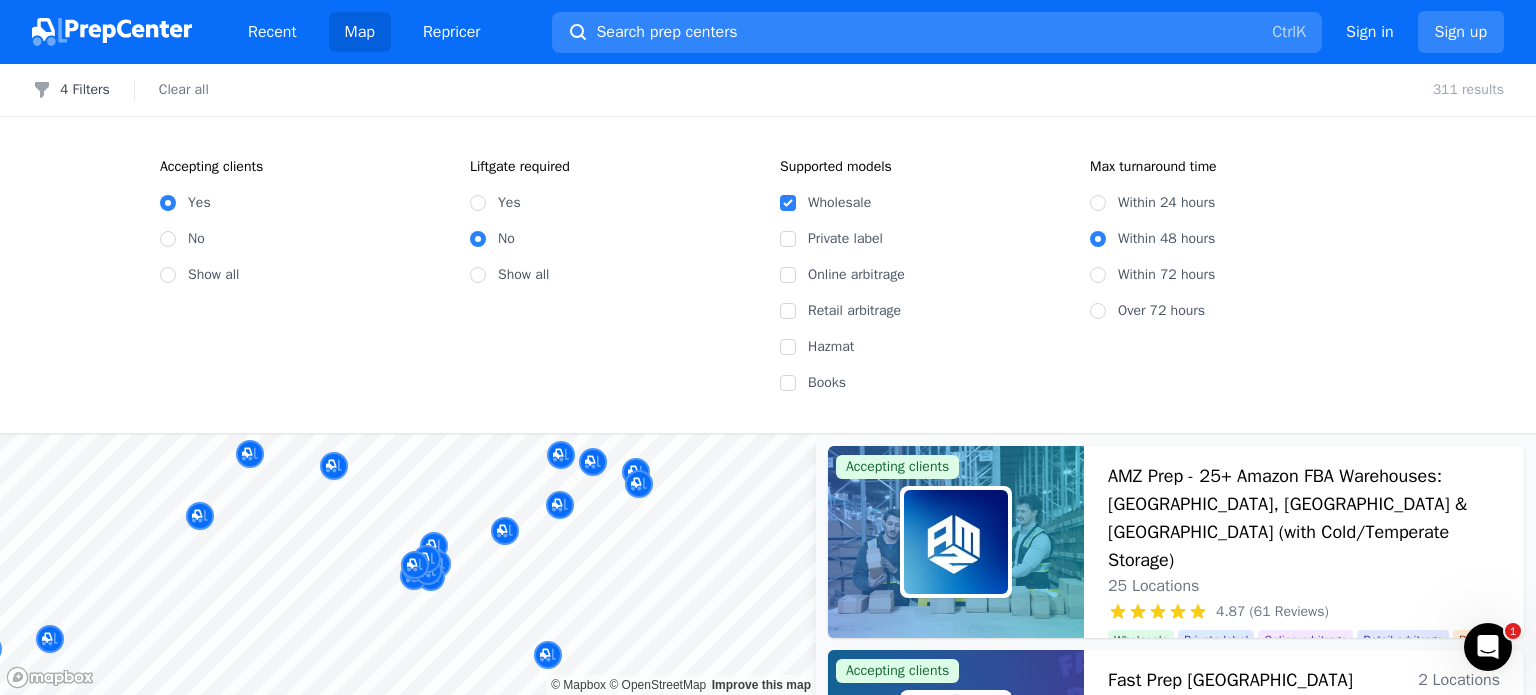click at bounding box center (505, 509) 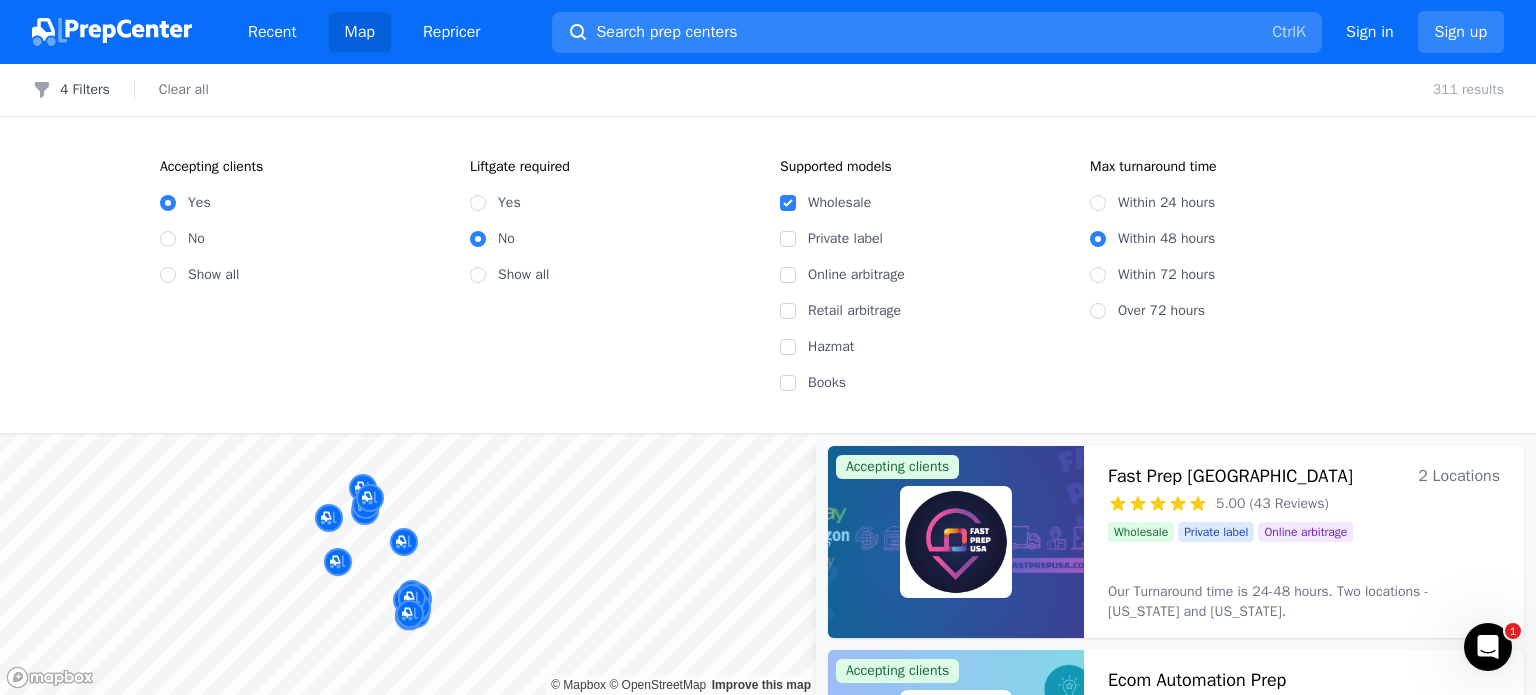 click on "Recent Map Repricer Search prep centers Ctrl  K Open main menu Sign in Sign up Filters 4 Filters Clear all 311 results Accepting clients Yes No Show all Liftgate required Yes No Show all Supported models Wholesale Private label Online arbitrage Retail arbitrage Hazmat Books Max turnaround time Within 24 hours Within 48 hours Within 72 hours Over 72 hours Map © Mapbox   © OpenStreetMap   Improve this map Accepting clients Fast Prep [GEOGRAPHIC_DATA] 2 Locations 5.00 (43 Reviews) Wholesale Private label Online arbitrage Our Turnaround time is 24-48 hours. Two locations - [US_STATE] and [US_STATE]. Accepting clients Ecom Automation Prep  [GEOGRAPHIC_DATA], [GEOGRAPHIC_DATA], [GEOGRAPHIC_DATA] 4.85 (26 Reviews) Simple Pricing - Fast Turnaround!  Wholesale Private label Hazmat Simple Pricing - Fast Turnaround!  FBA & FBM We receive, prep, follow all Amazon rules, and send your items out to Amazon warehouses Accepting clients Fulfillment-Box 23 Locations 5.00 (21 Reviews) Success has a storage space Wholesale Private label Online arbitrage Hazmat Books Wholesale 1" at bounding box center [768, 347] 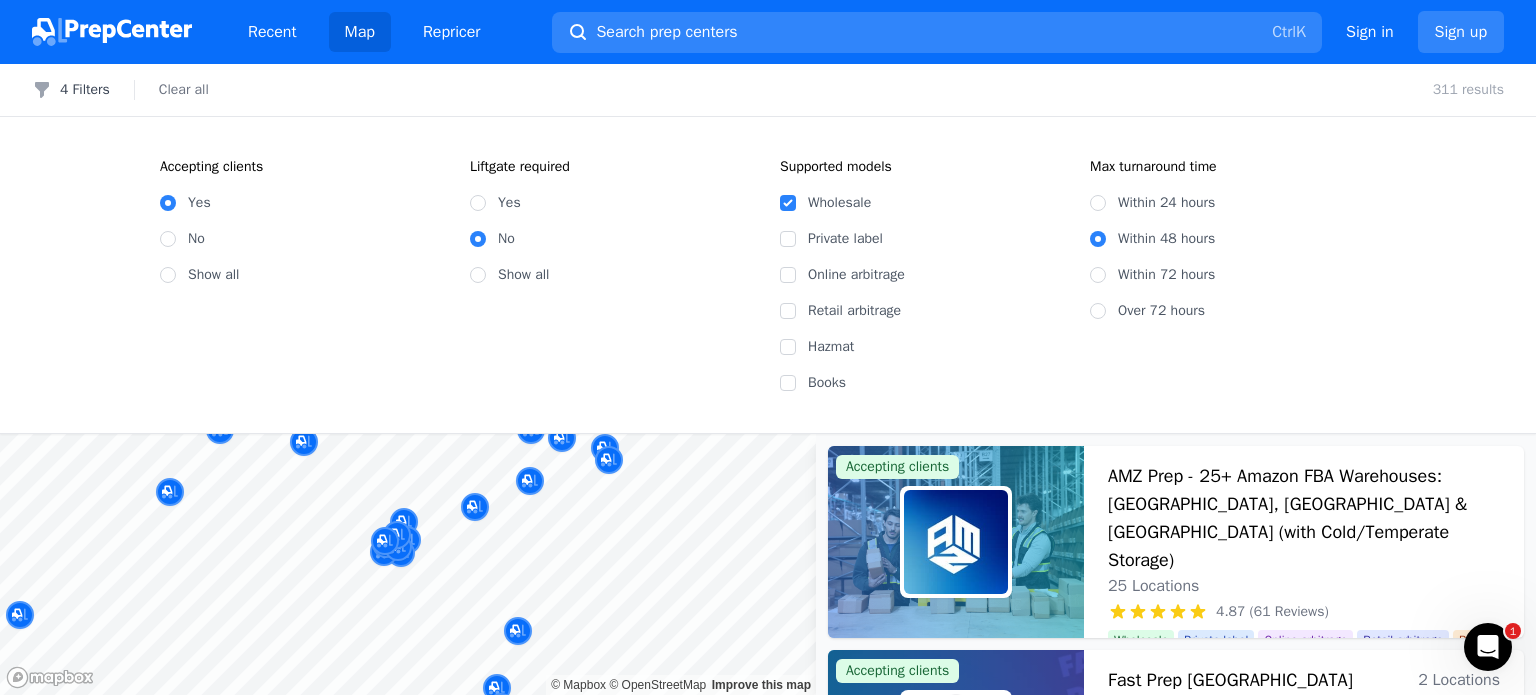 drag, startPoint x: 369, startPoint y: 563, endPoint x: 503, endPoint y: 427, distance: 190.92407 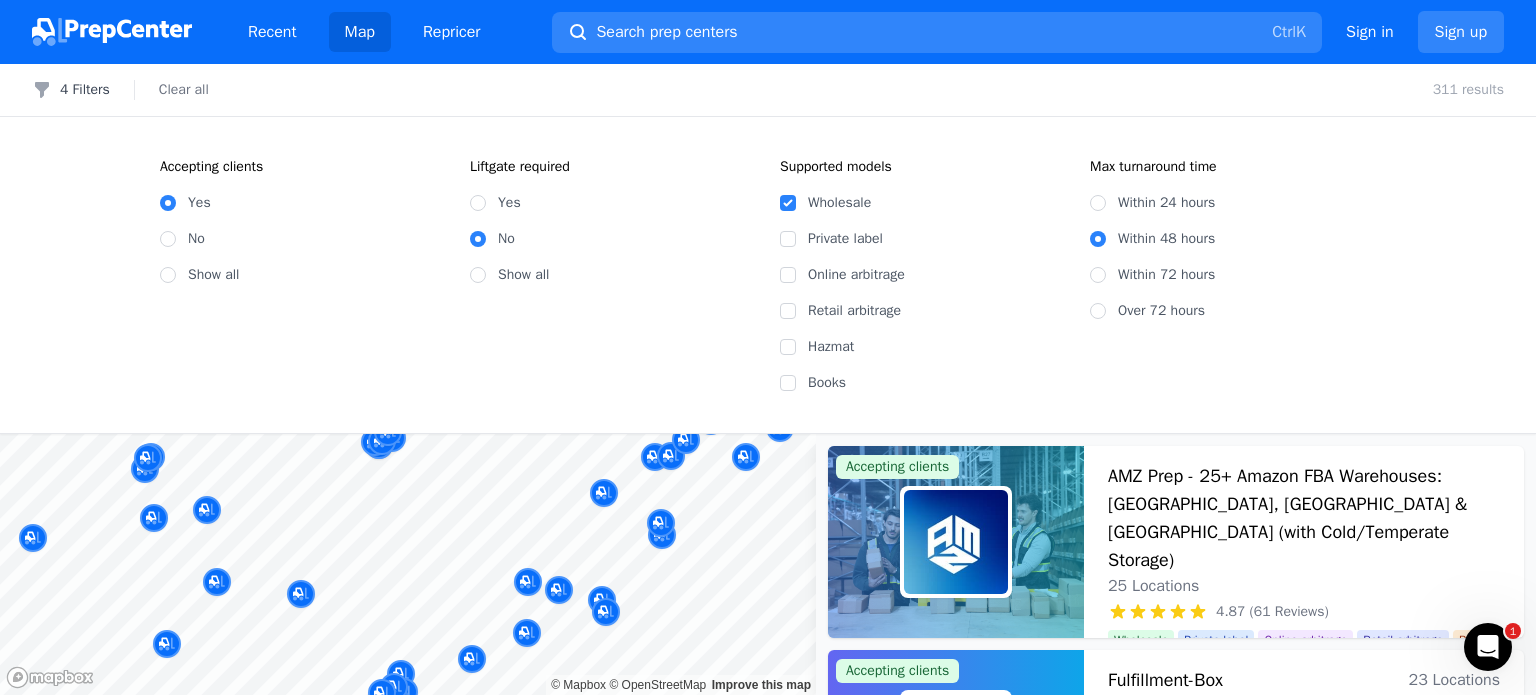 drag, startPoint x: 567, startPoint y: 524, endPoint x: 494, endPoint y: 542, distance: 75.18643 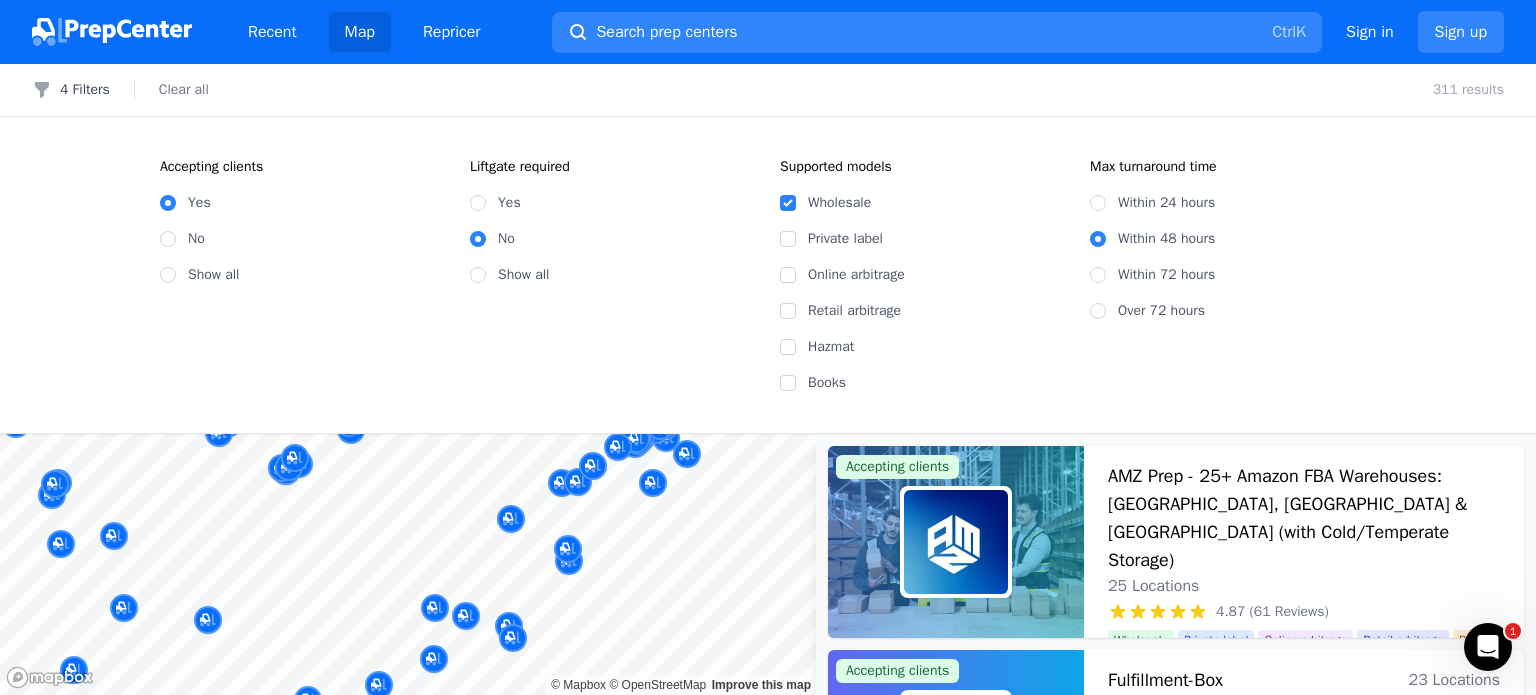 click on "Recent Map Repricer Search prep centers Ctrl  K Open main menu Sign in Sign up Filters 4 Filters Clear all 311 results Accepting clients Yes No Show all Liftgate required Yes No Show all Supported models Wholesale Private label Online arbitrage Retail arbitrage Hazmat Books Max turnaround time Within 24 hours Within 48 hours Within 72 hours Over 72 hours Map © Mapbox   © OpenStreetMap   Improve this map Accepting clients AMZ Prep - 25+ Amazon FBA Warehouses: [GEOGRAPHIC_DATA], [GEOGRAPHIC_DATA] & [GEOGRAPHIC_DATA] (with Cold/Temperate Storage) 25 Locations 4.87 (61 Reviews) Global FBA & FBM Mastered: Your Products, Every Market, One Solution Wholesale Private label Online arbitrage Retail arbitrage Books Global FBA & FBM Mastered: Your Products, Every Market, One Solution Accepting clients Fulfillment-Box 23 Locations 5.00 (21 Reviews) Success has a storage space Wholesale Private label Online arbitrage Hazmat Books Success has a storage space Accepting clients Urva ([US_STATE][GEOGRAPHIC_DATA]) Bear, [GEOGRAPHIC_DATA], US 5.00 (12 Reviews) Wholesale Private label IWS" at bounding box center [768, 347] 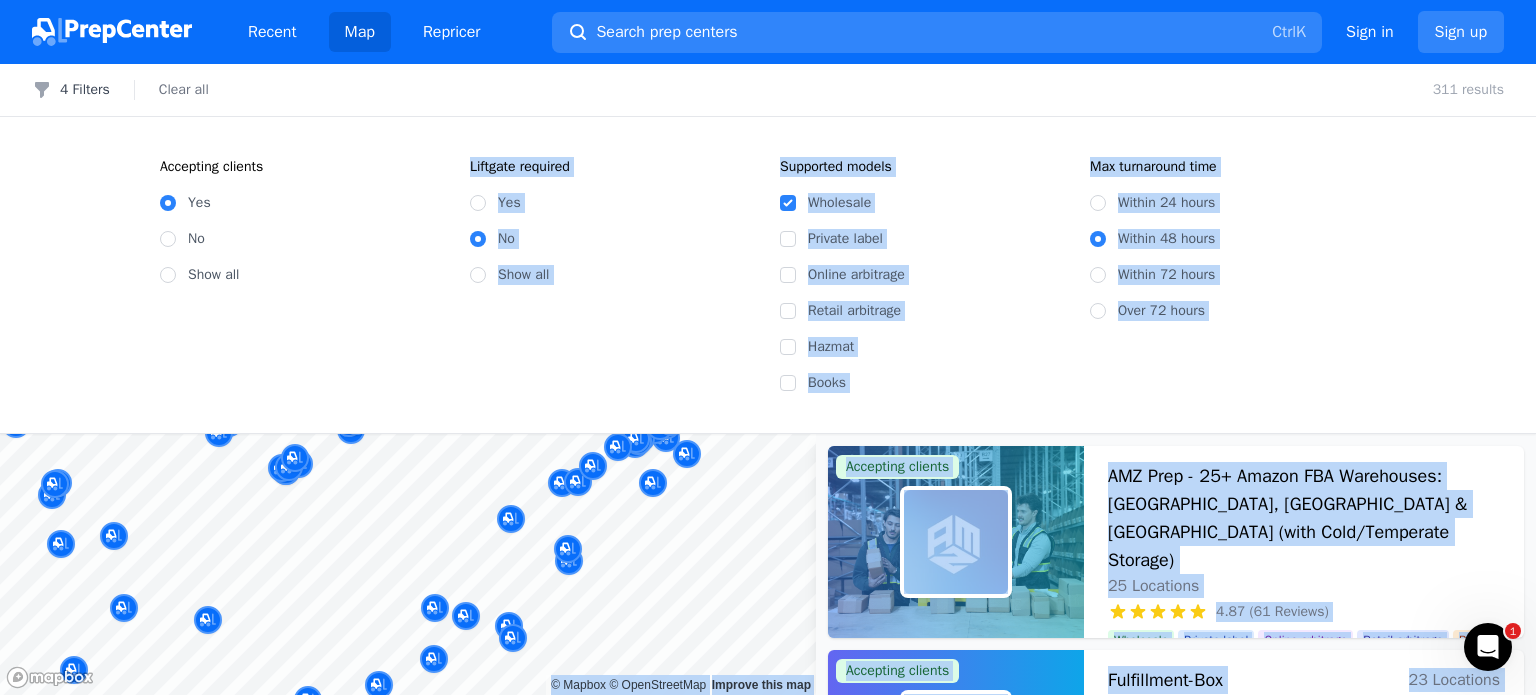 drag, startPoint x: 396, startPoint y: 564, endPoint x: 368, endPoint y: 429, distance: 137.87312 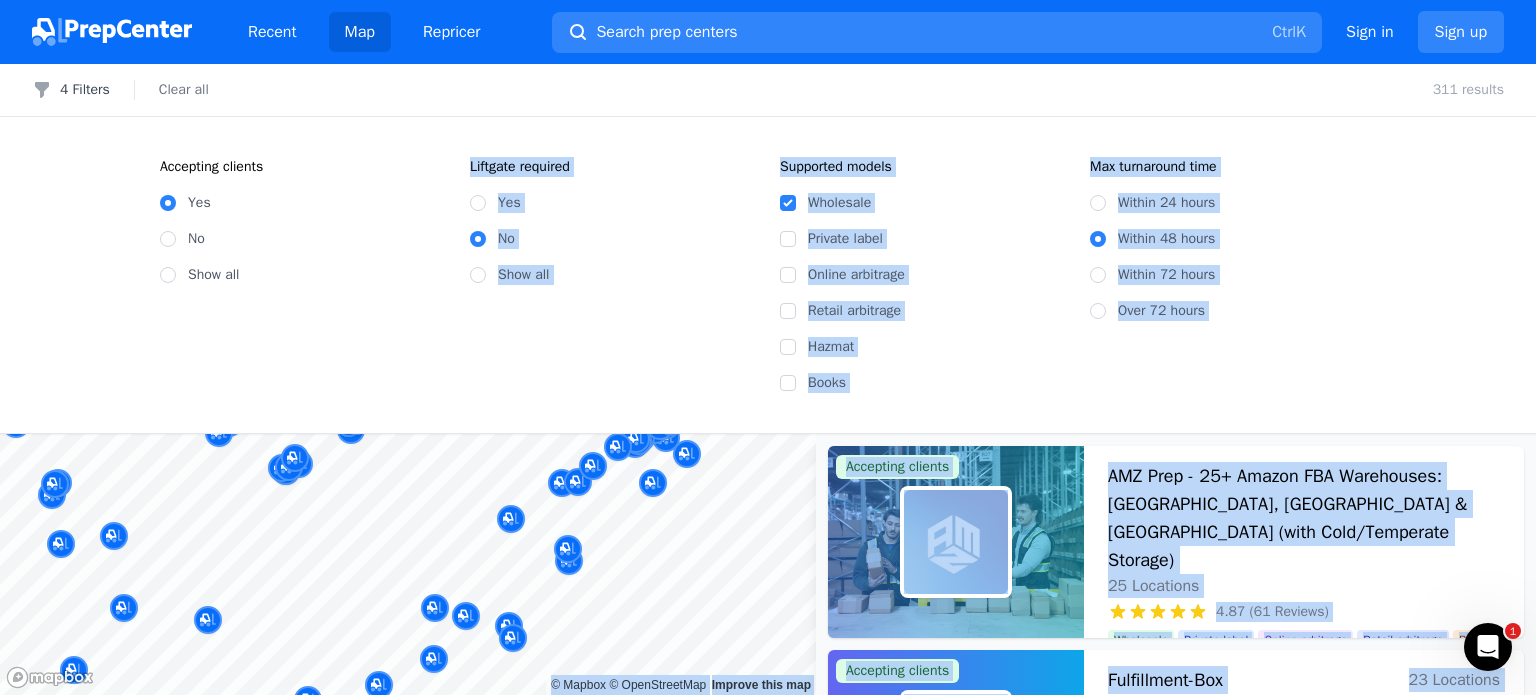 click on "Recent Map Repricer Search prep centers Ctrl  K Open main menu Sign in Sign up Filters 4 Filters Clear all 311 results Accepting clients Yes No Show all Liftgate required Yes No Show all Supported models Wholesale Private label Online arbitrage Retail arbitrage Hazmat Books Max turnaround time Within 24 hours Within 48 hours Within 72 hours Over 72 hours Map © Mapbox   © OpenStreetMap   Improve this map Accepting clients AMZ Prep - 25+ Amazon FBA Warehouses: [GEOGRAPHIC_DATA], [GEOGRAPHIC_DATA] & [GEOGRAPHIC_DATA] (with Cold/Temperate Storage) 25 Locations 4.87 (61 Reviews) Global FBA & FBM Mastered: Your Products, Every Market, One Solution Wholesale Private label Online arbitrage Retail arbitrage Books Global FBA & FBM Mastered: Your Products, Every Market, One Solution Accepting clients Fulfillment-Box 23 Locations 5.00 (21 Reviews) Success has a storage space Wholesale Private label Online arbitrage Hazmat Books Success has a storage space Accepting clients Urva ([US_STATE][GEOGRAPHIC_DATA]) Bear, [GEOGRAPHIC_DATA], US 5.00 (12 Reviews) Wholesale Private label IWS" at bounding box center (768, 347) 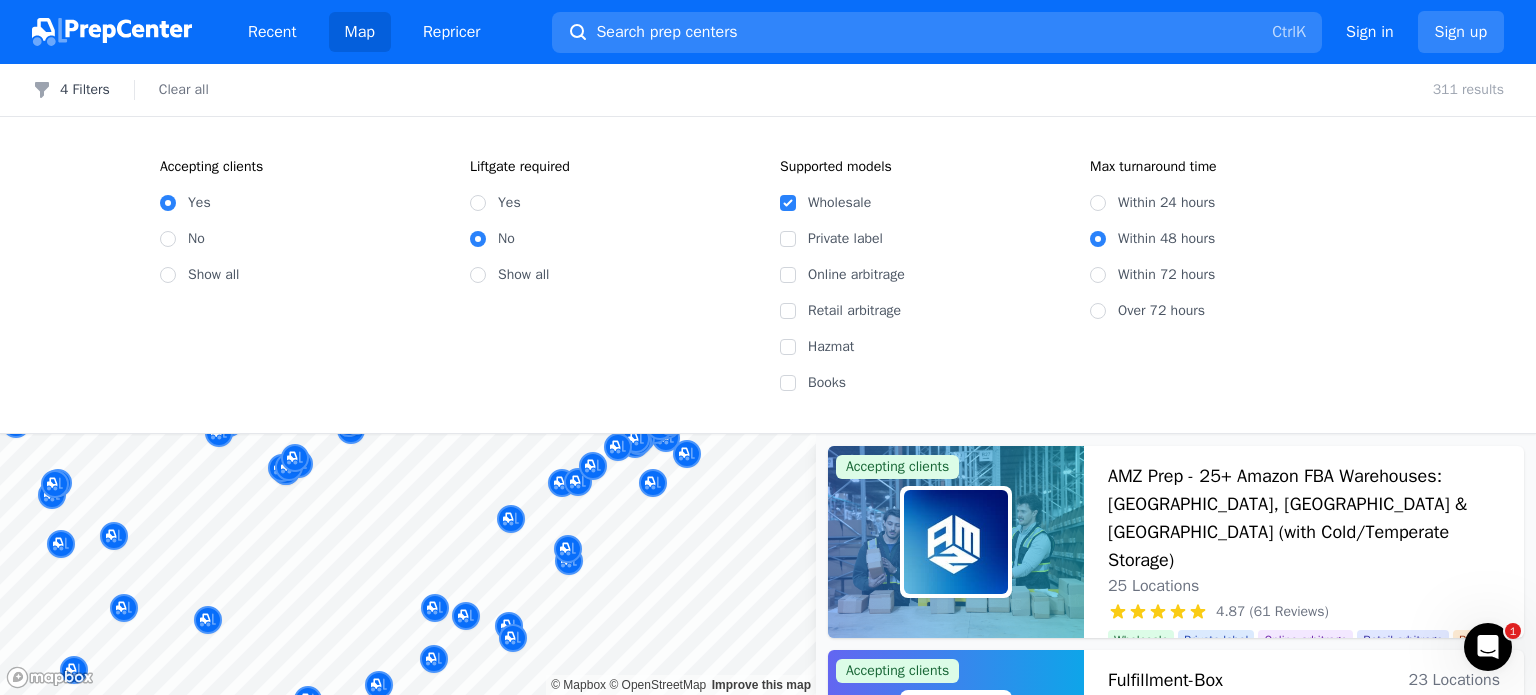 click at bounding box center (550, 655) 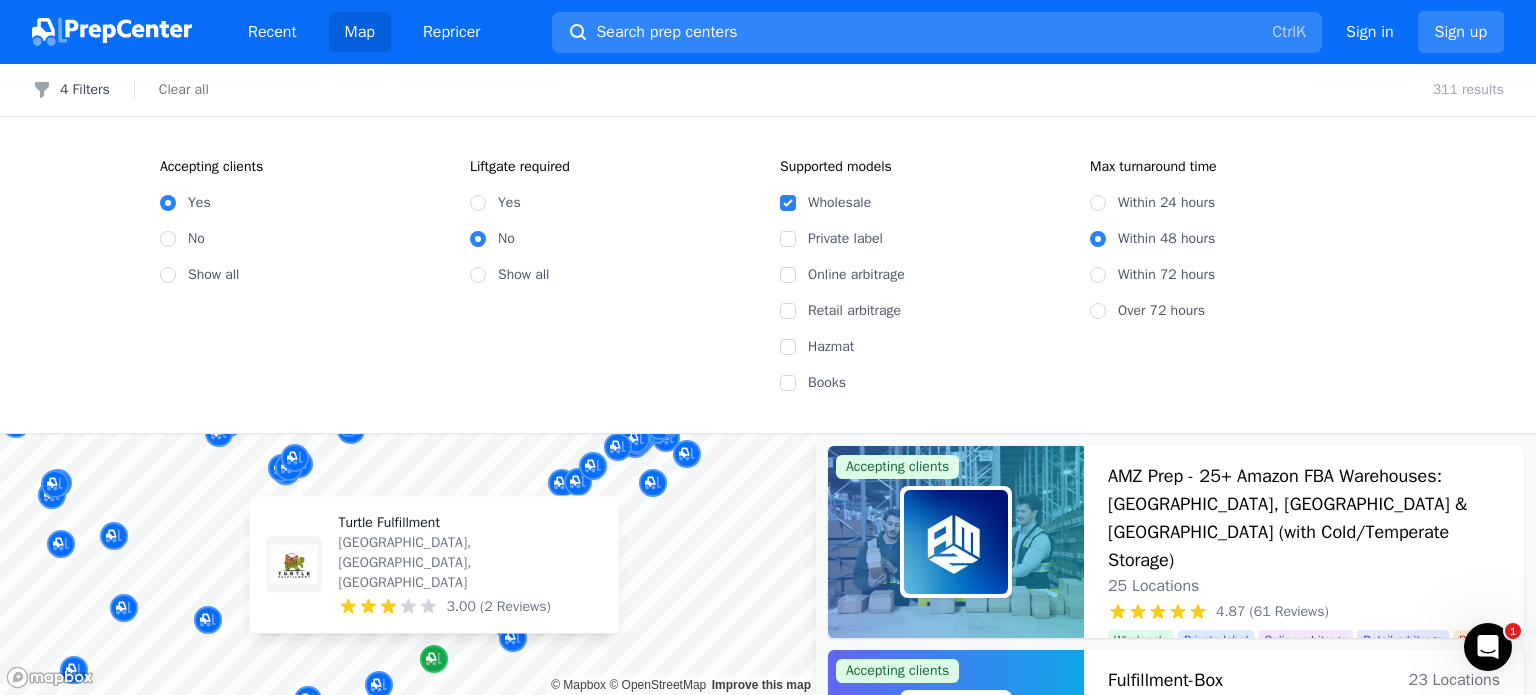 click 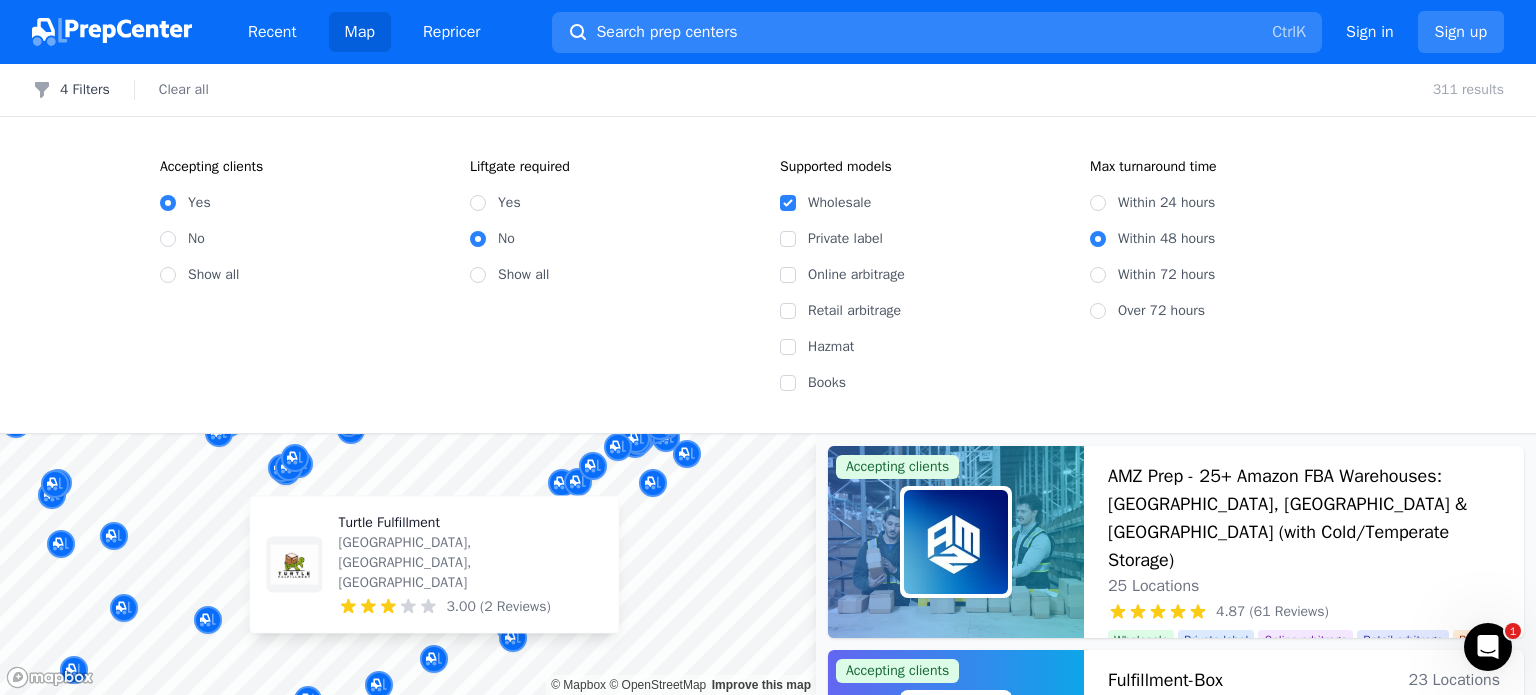 click 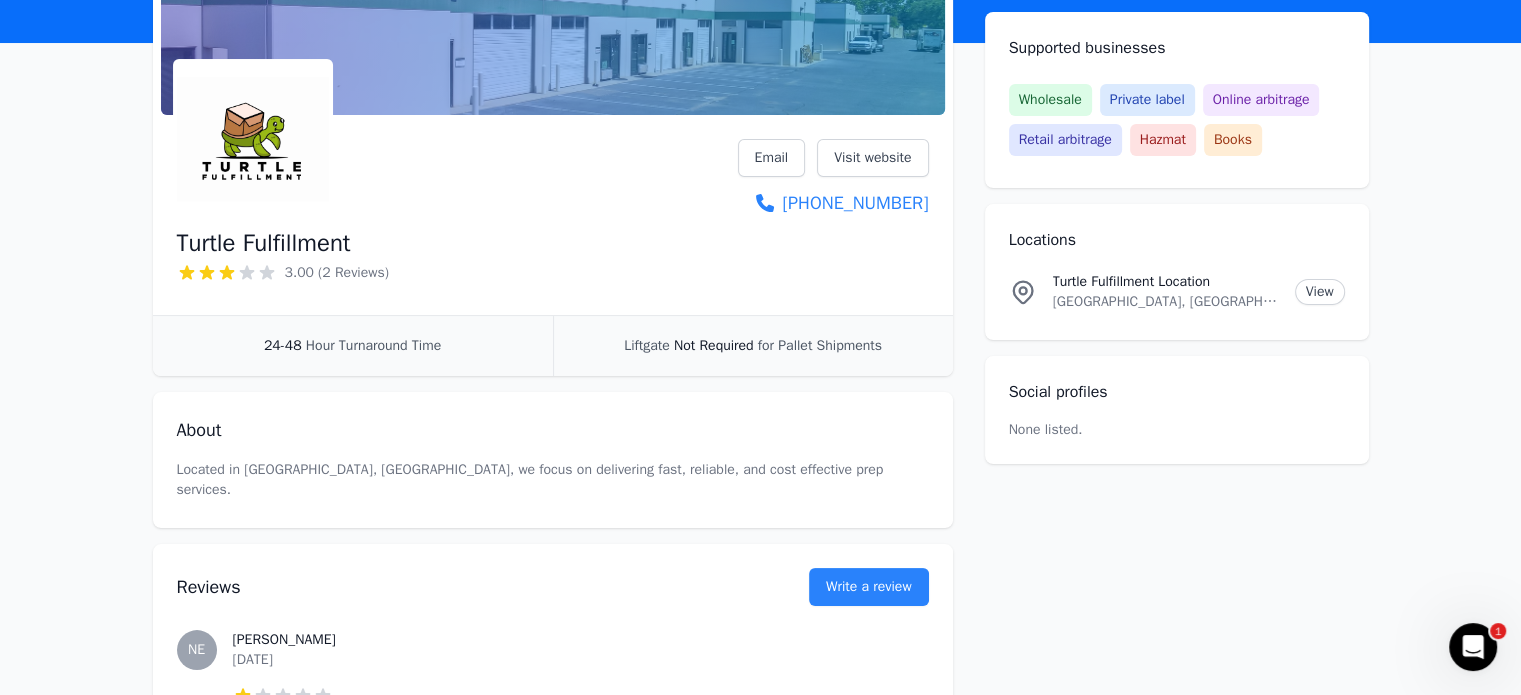 scroll, scrollTop: 180, scrollLeft: 0, axis: vertical 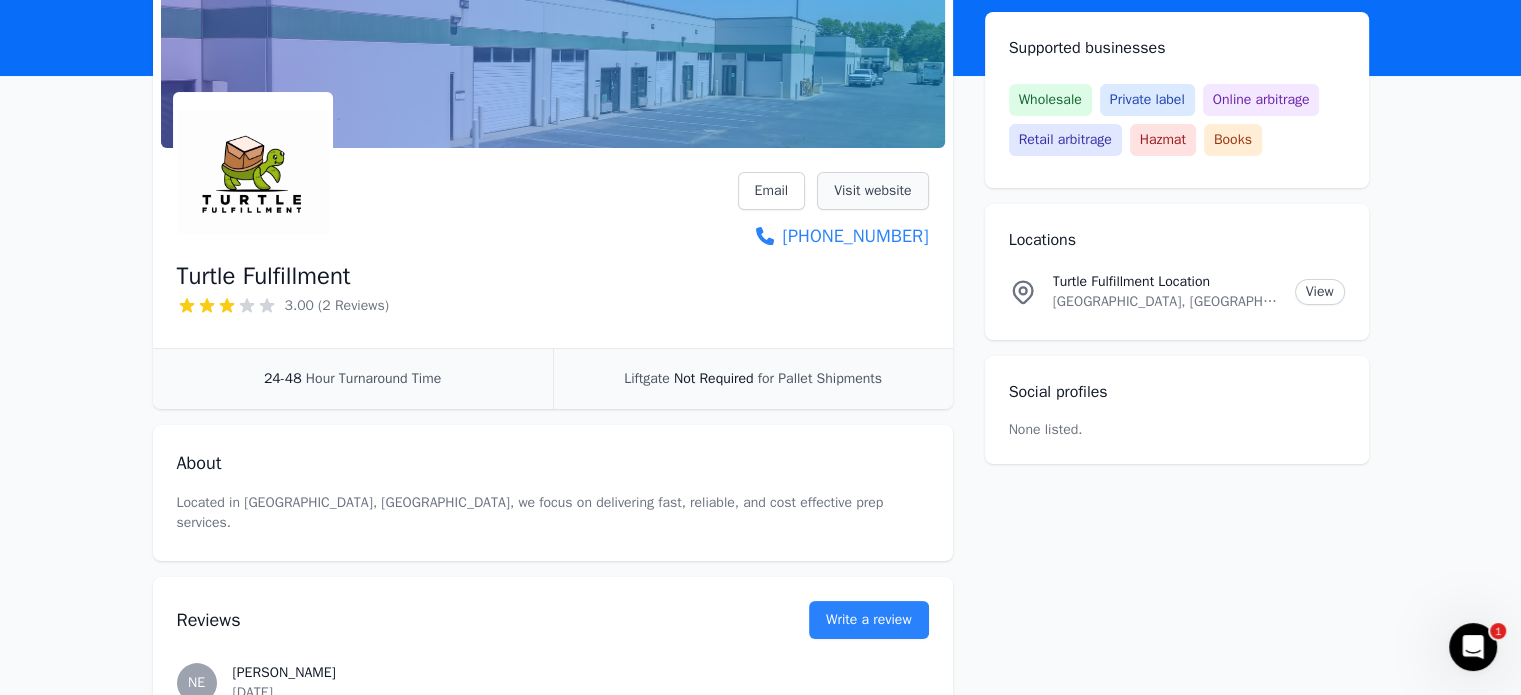 click on "Visit website" at bounding box center [872, 191] 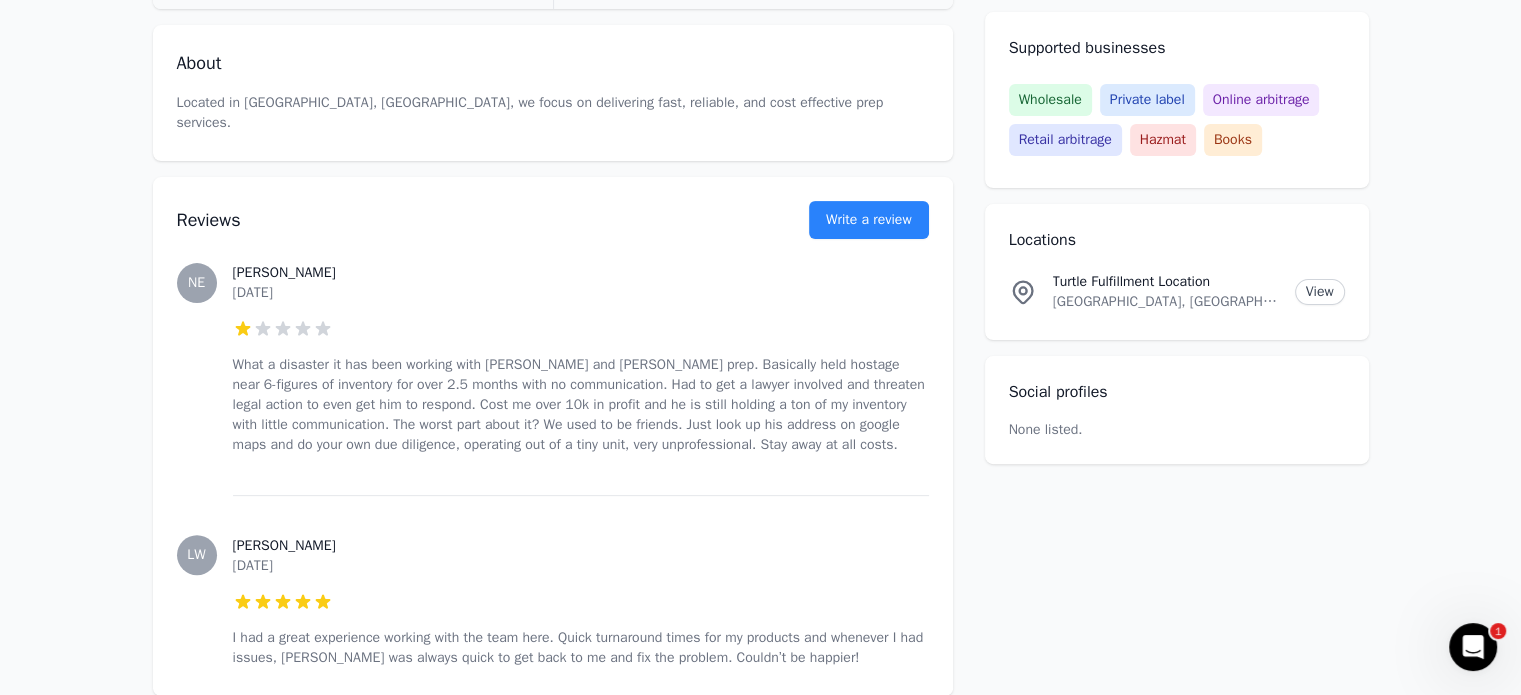 scroll, scrollTop: 680, scrollLeft: 0, axis: vertical 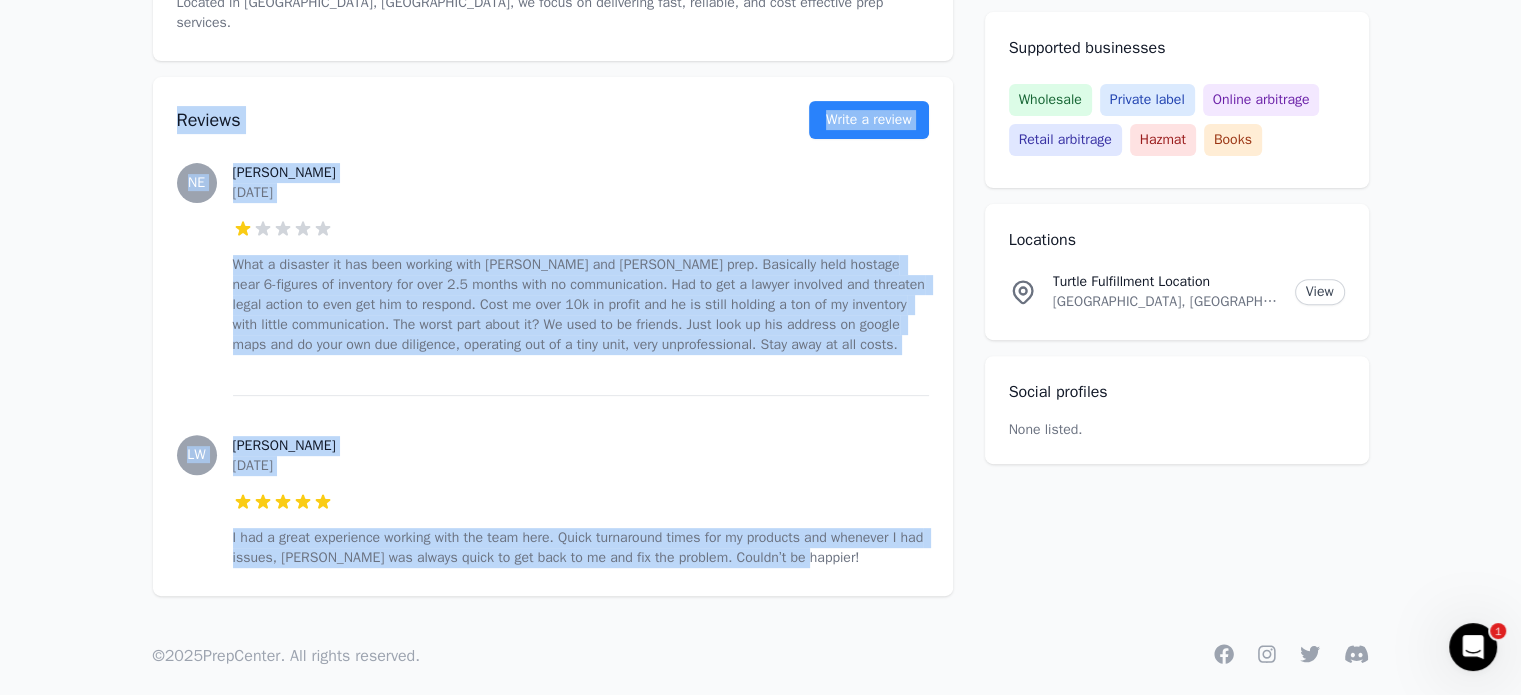 drag, startPoint x: 171, startPoint y: 99, endPoint x: 855, endPoint y: 547, distance: 817.6552 